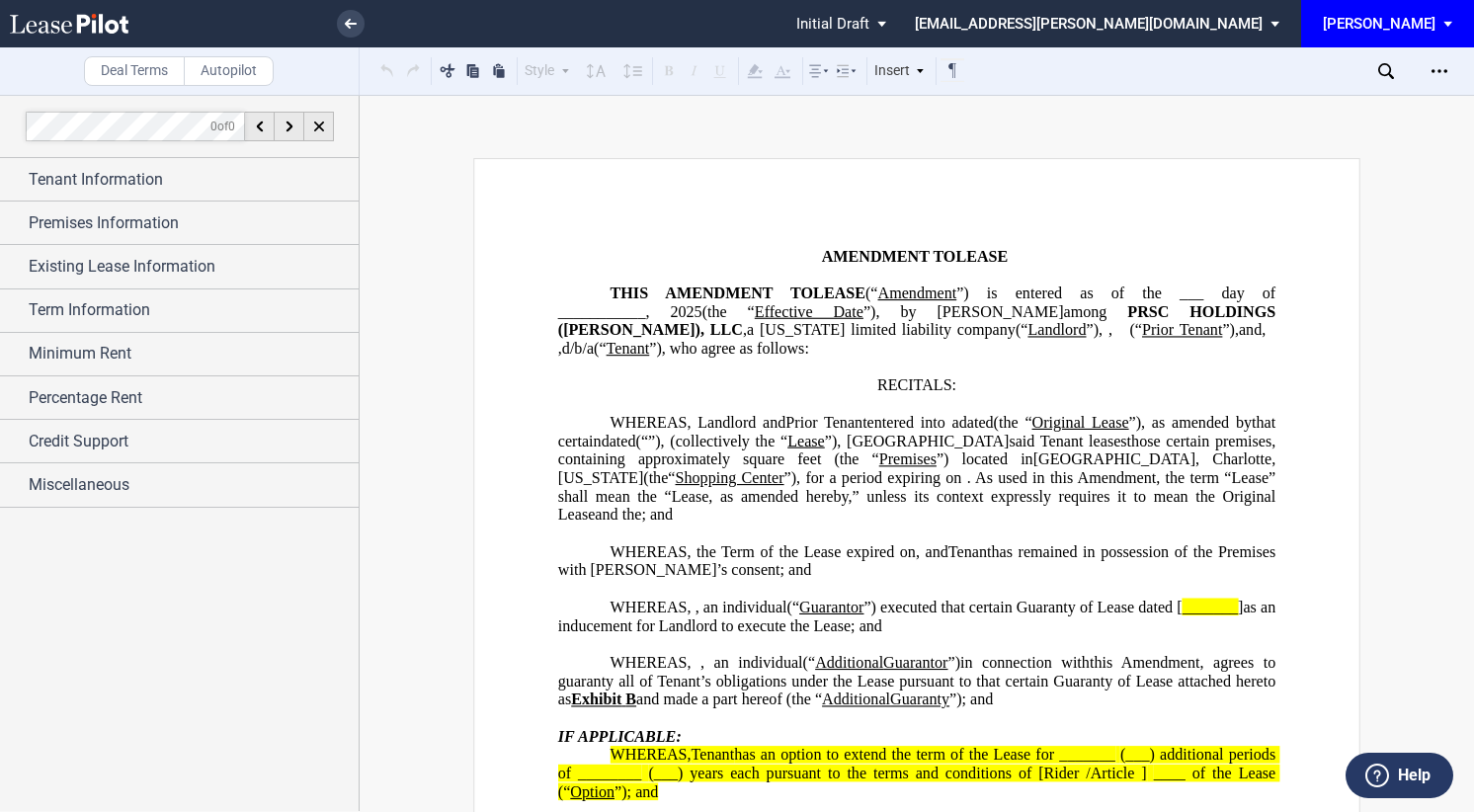 scroll, scrollTop: 0, scrollLeft: 0, axis: both 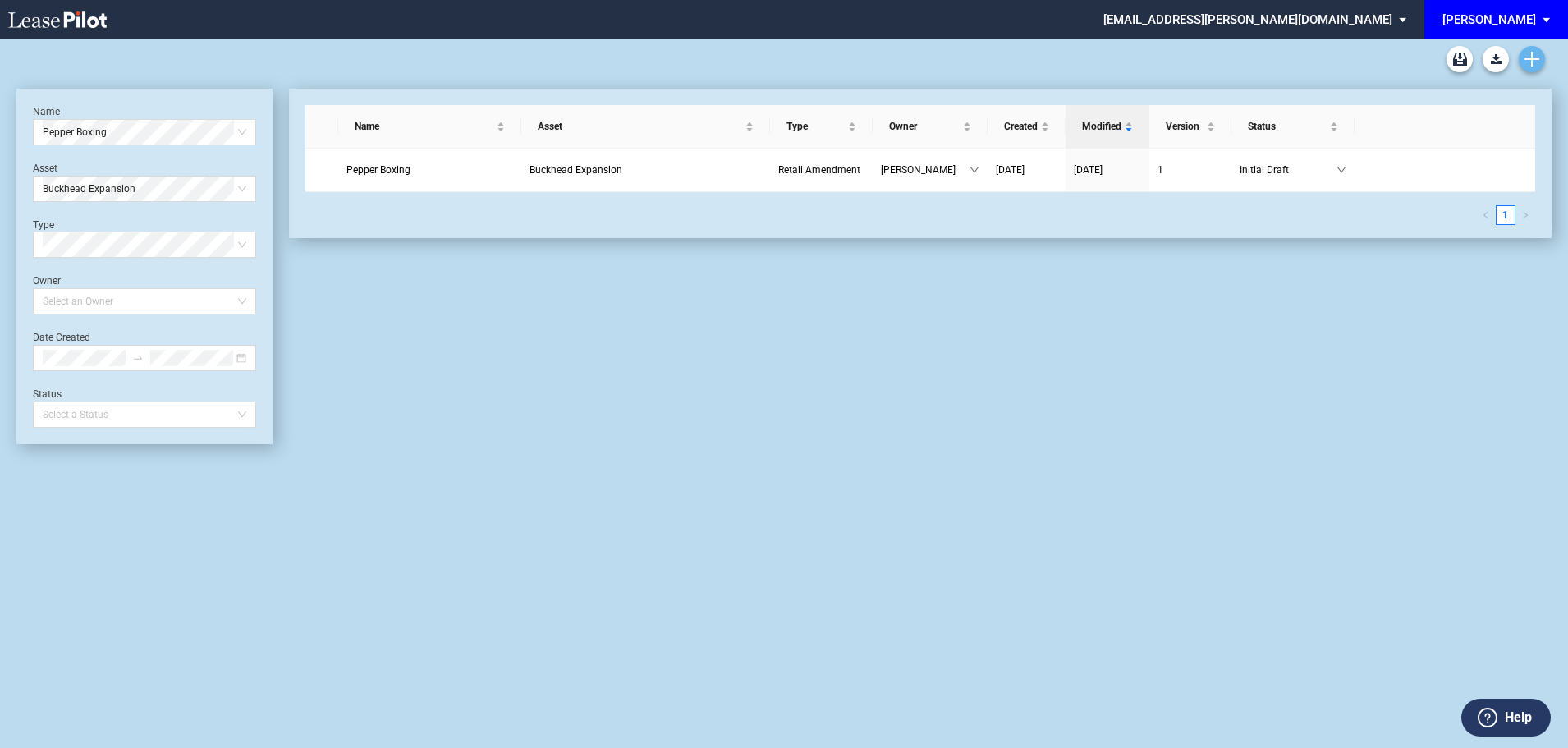 click 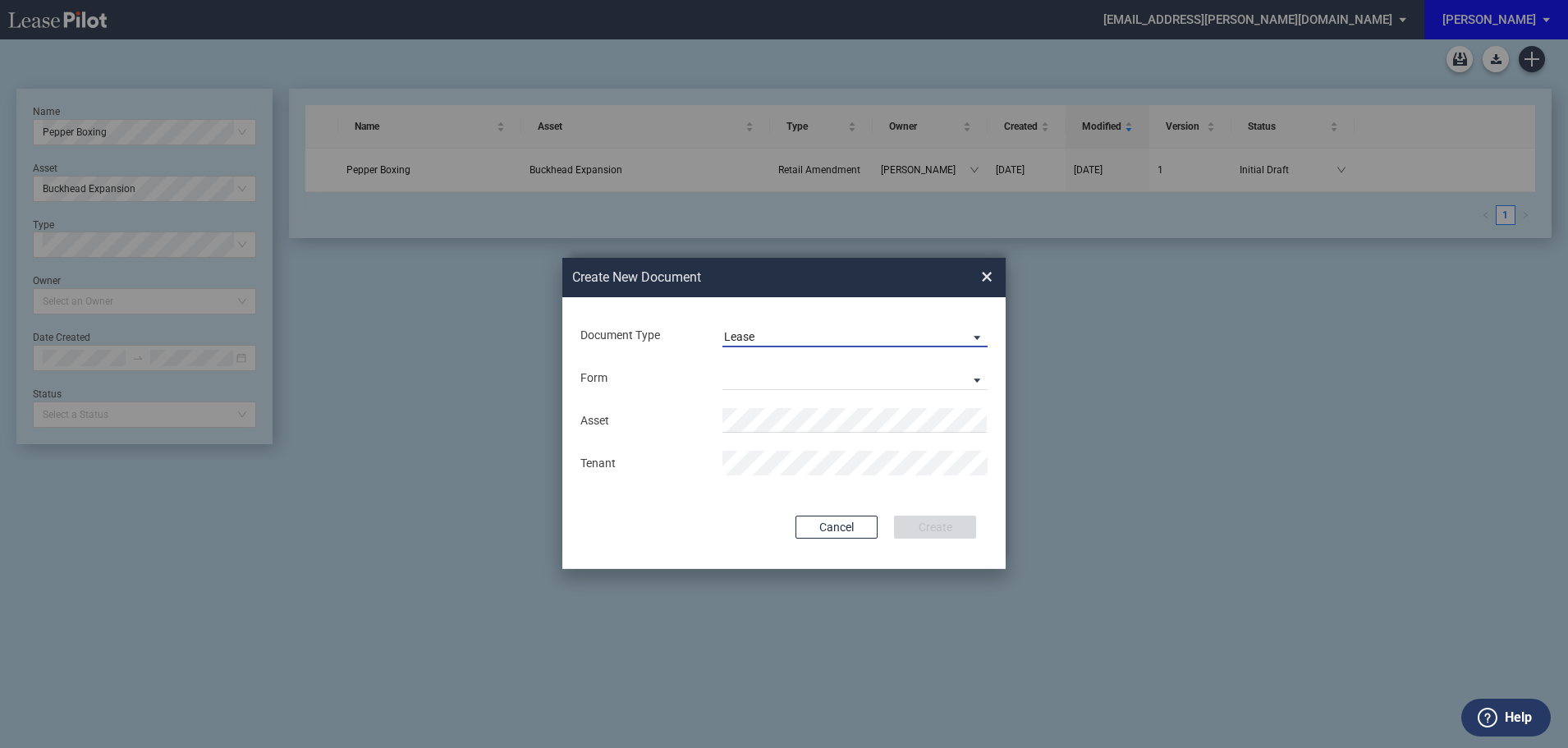 click on "Lease" at bounding box center [841, 337] 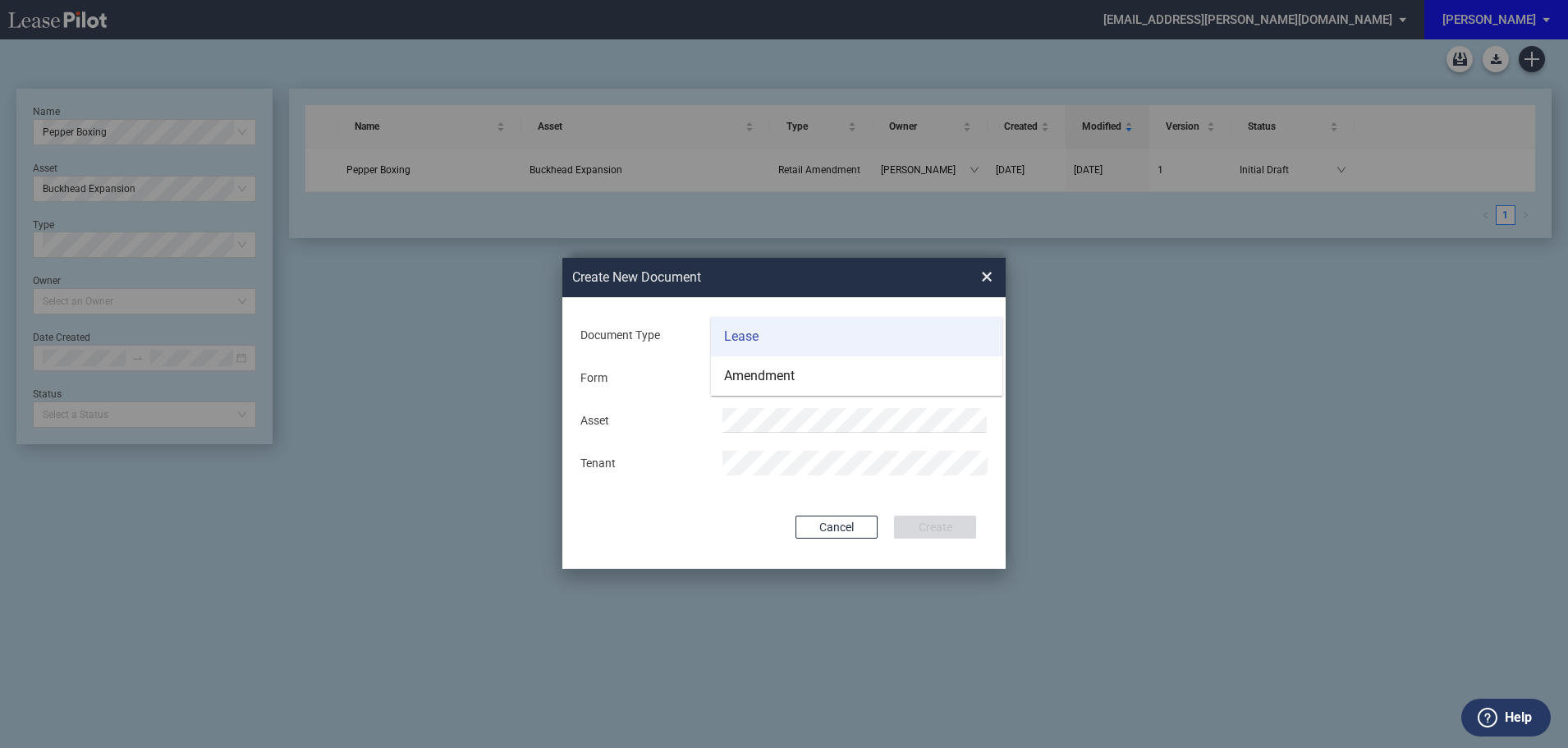 click on "Lease" at bounding box center (741, 337) 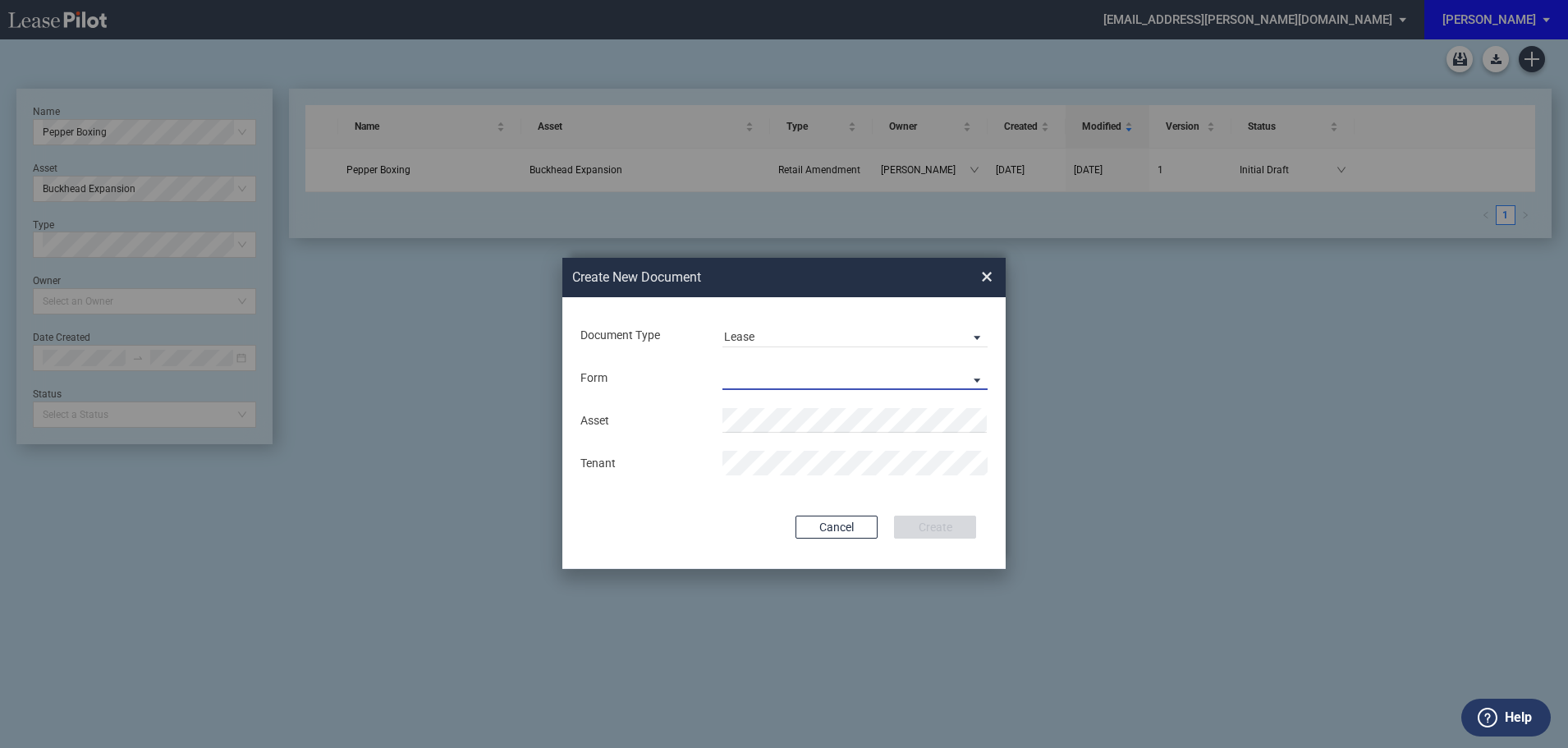 click on "Retail Long Lease
Retail Short Lease" at bounding box center (855, 378) 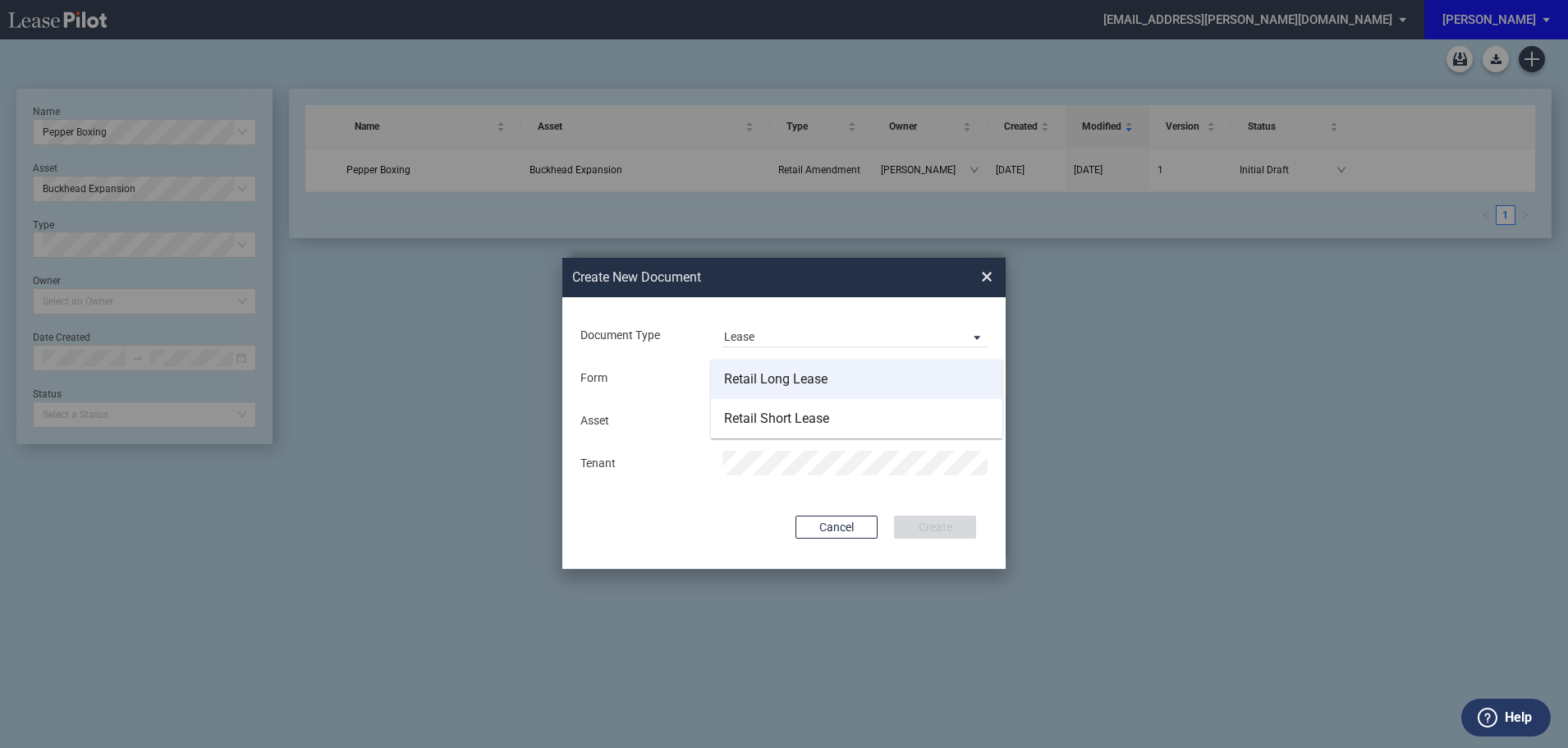 click on "Retail Long Lease" at bounding box center [776, 379] 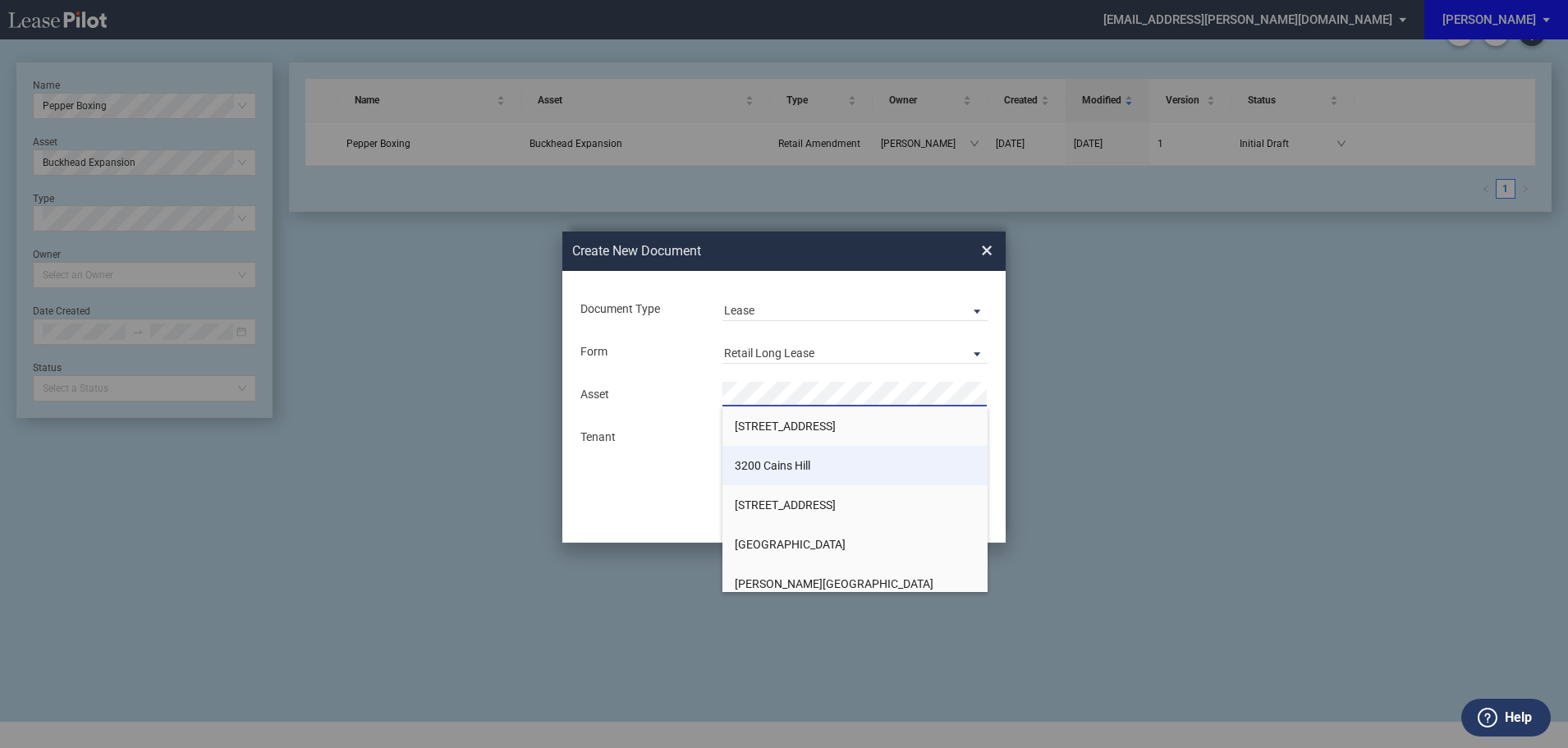 scroll, scrollTop: 39, scrollLeft: 0, axis: vertical 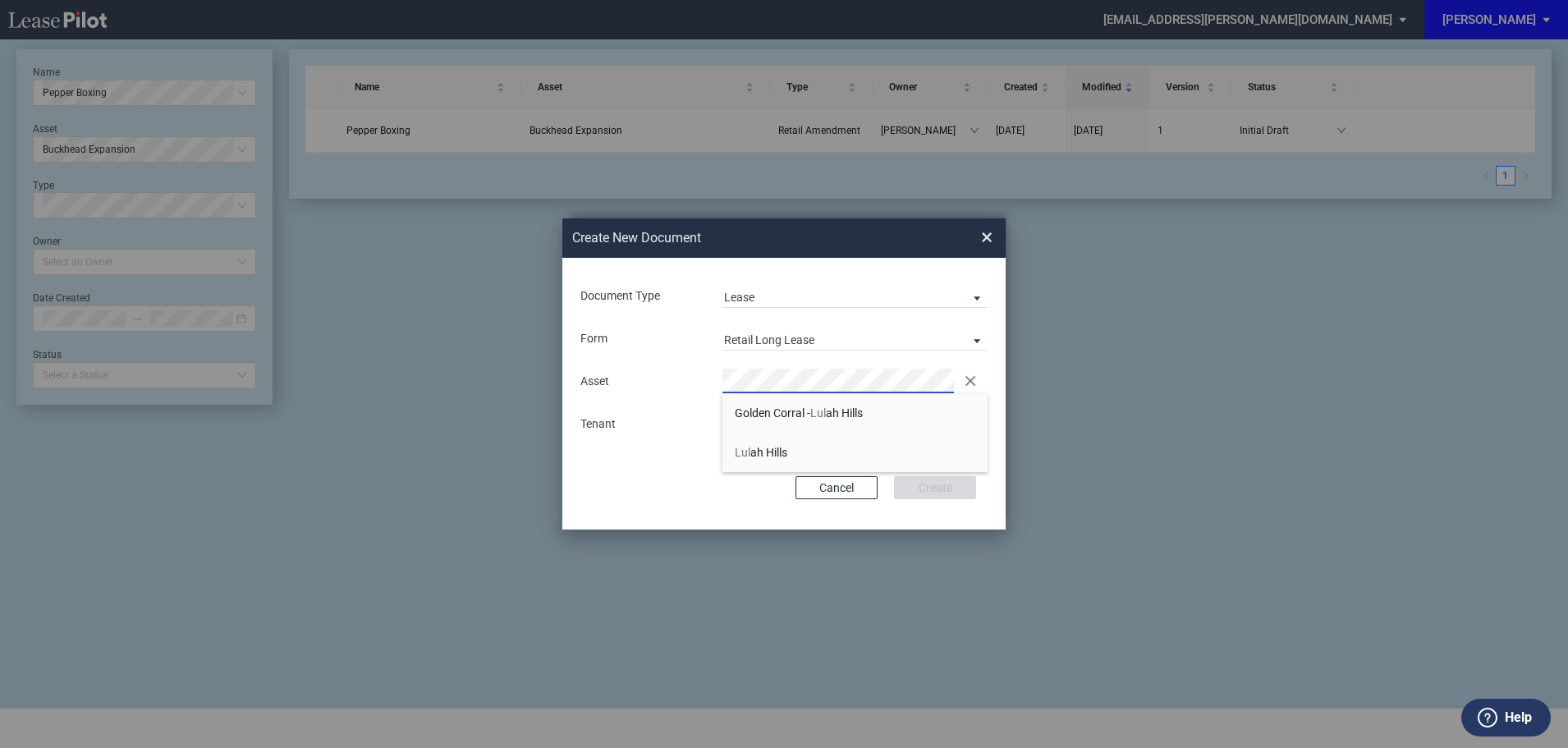 click on "Lul ah Hills" at bounding box center [761, 452] 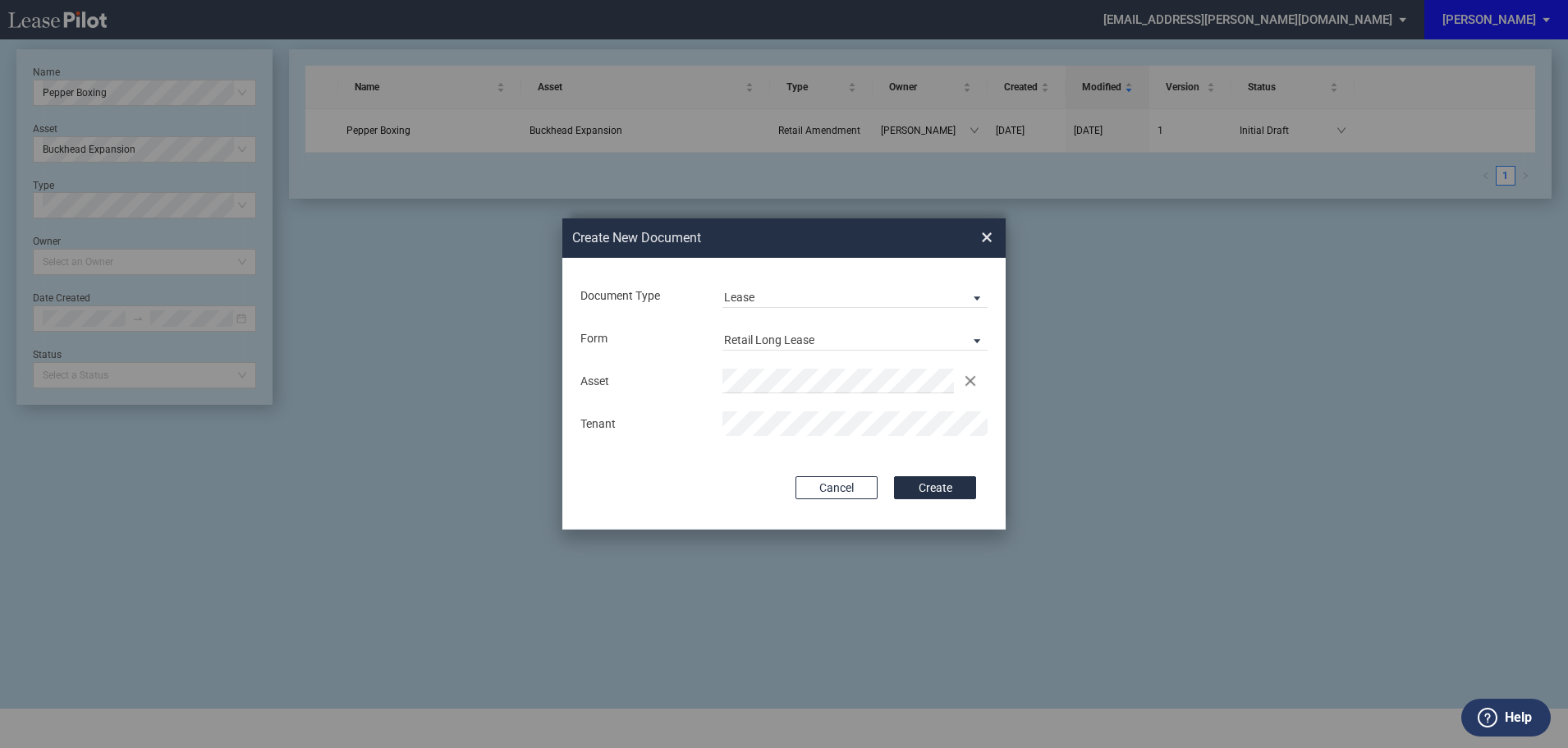 click on "Create" at bounding box center (935, 488) 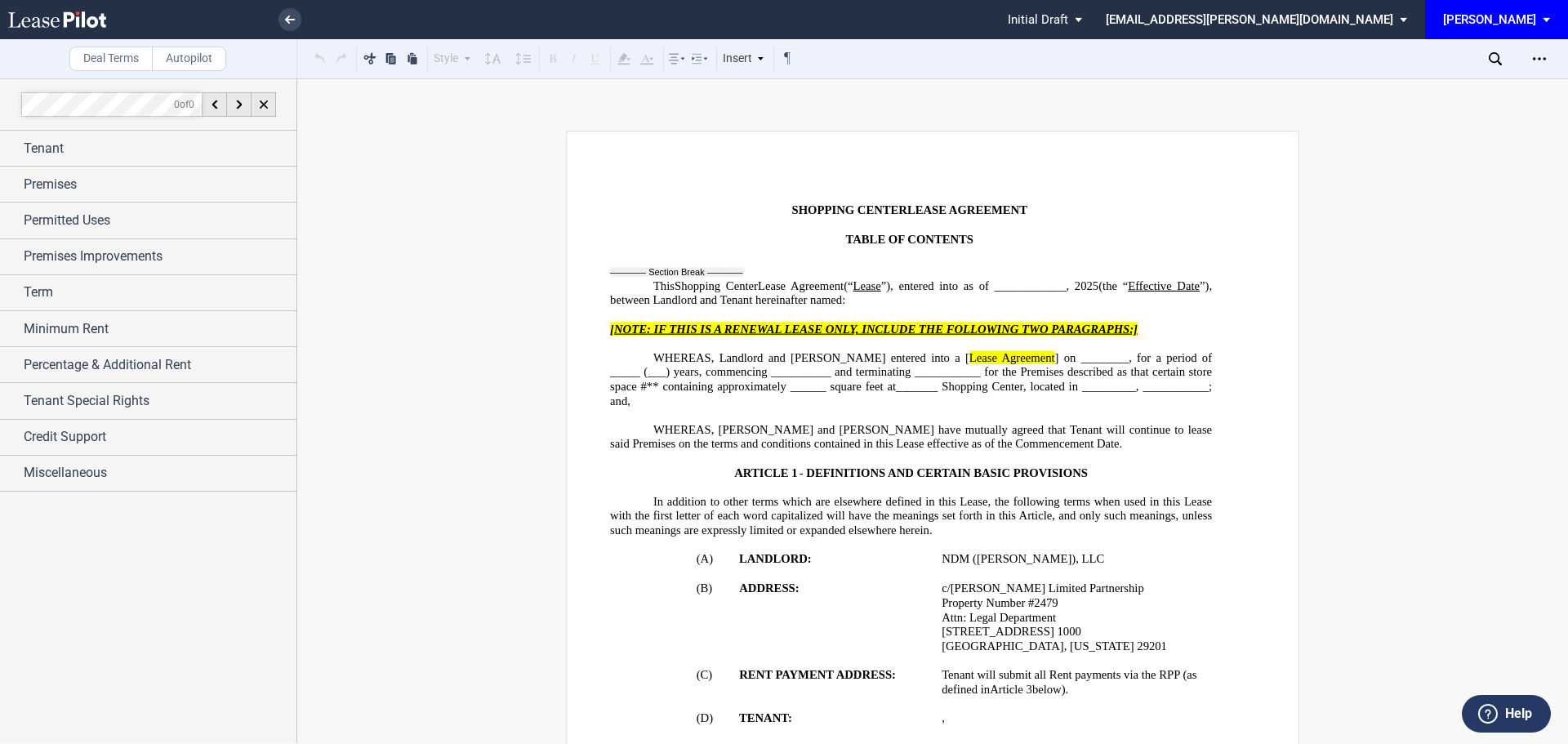 scroll, scrollTop: 0, scrollLeft: 0, axis: both 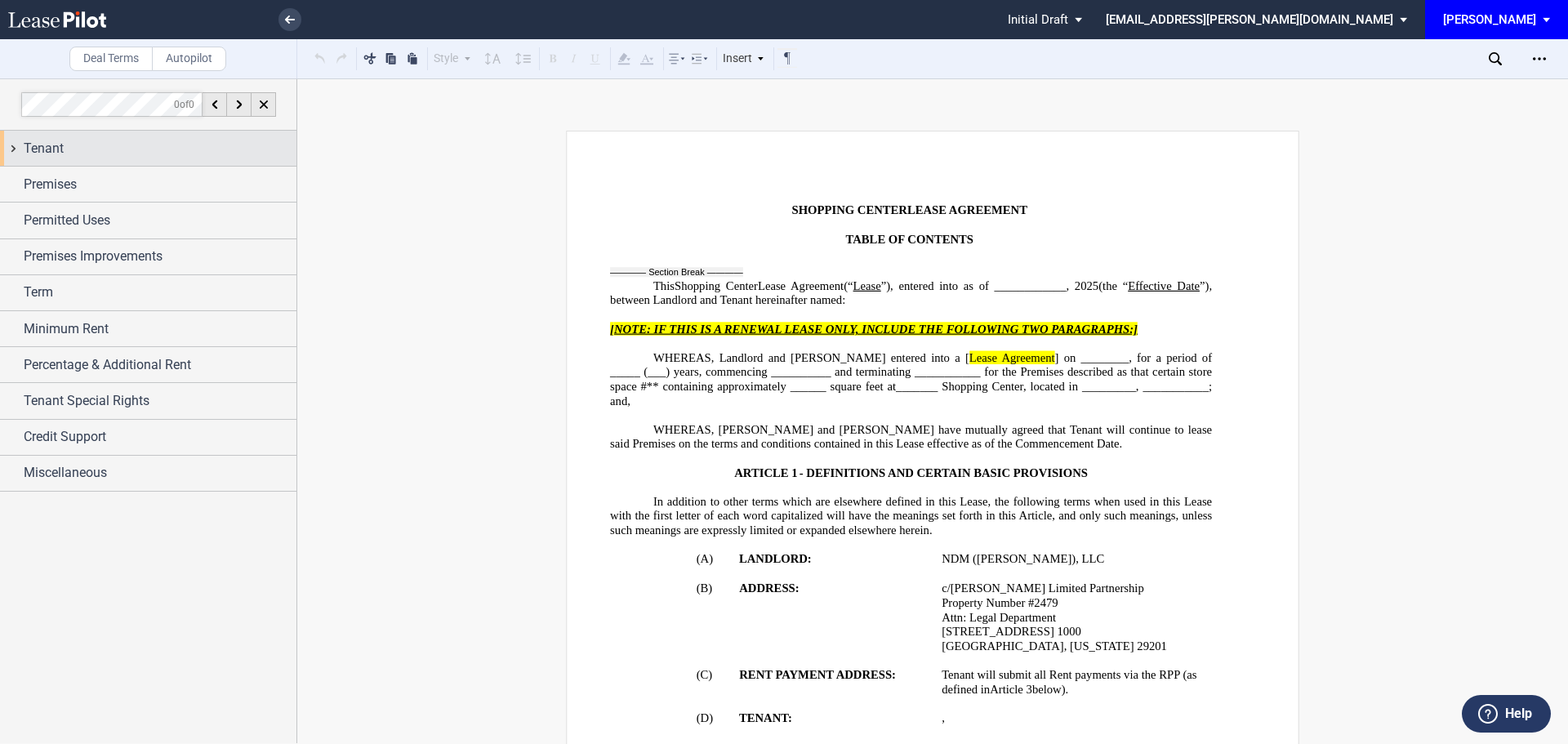 click on "Tenant" at bounding box center [43, 149] 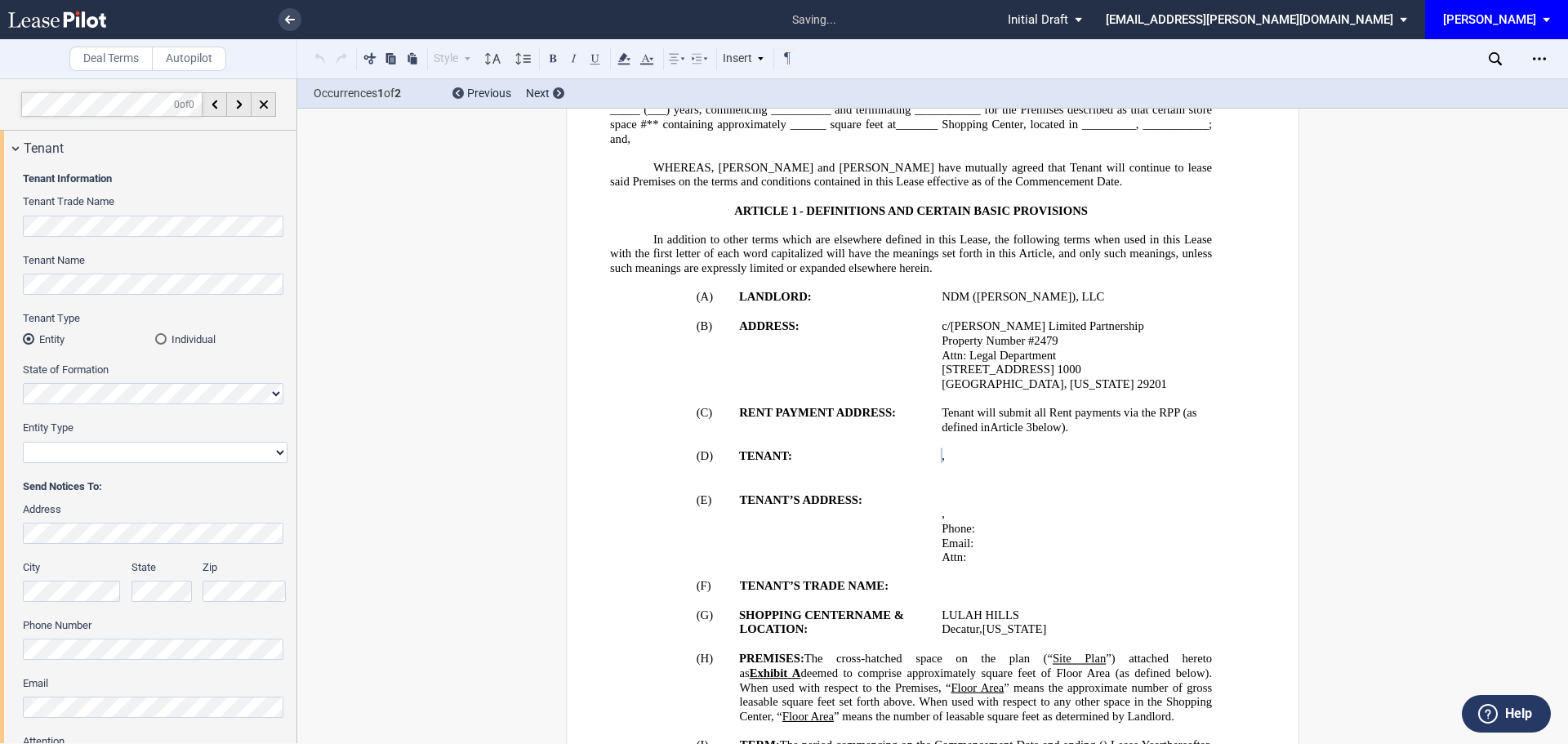scroll, scrollTop: 344, scrollLeft: 0, axis: vertical 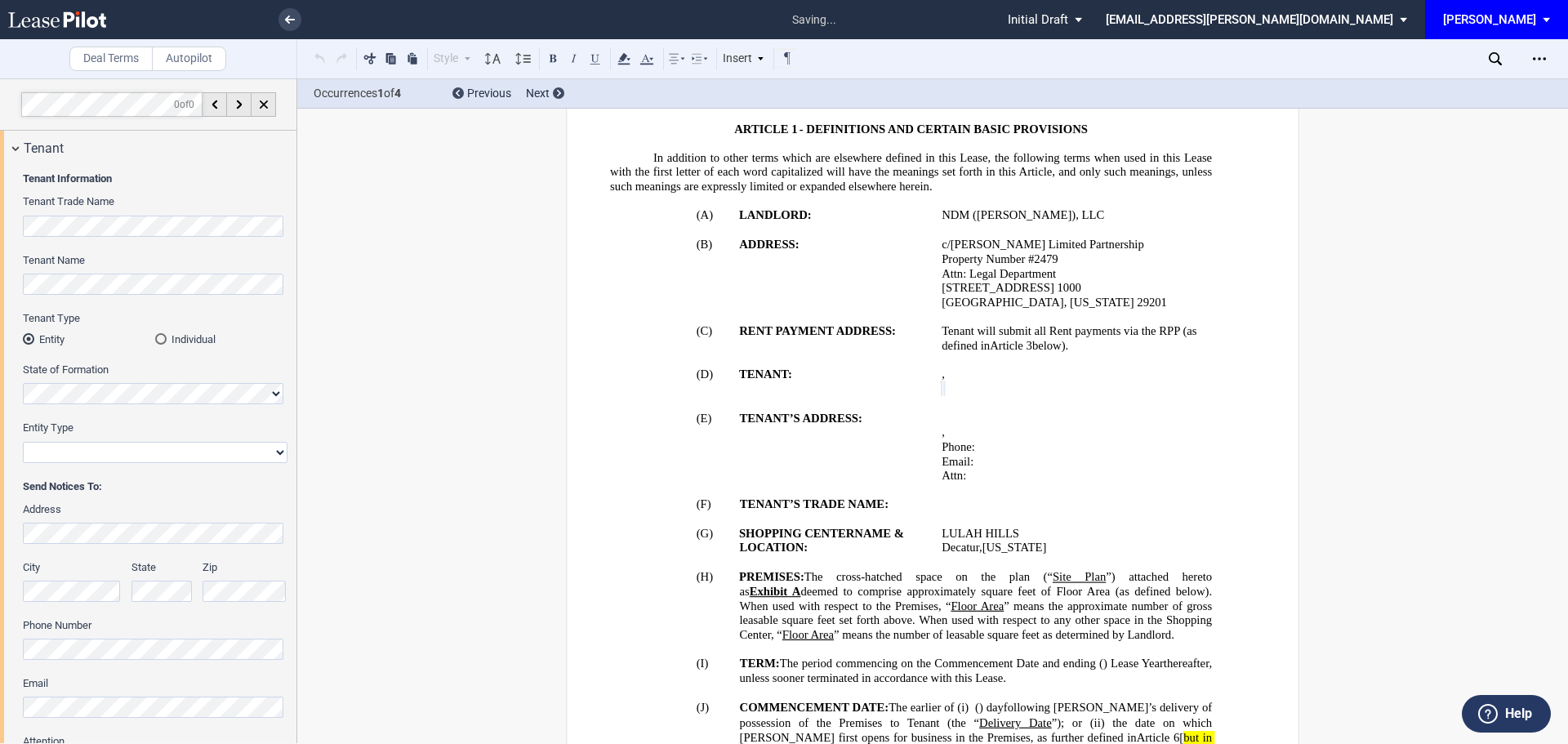 click on "Send Notices To:" at bounding box center (155, 487) 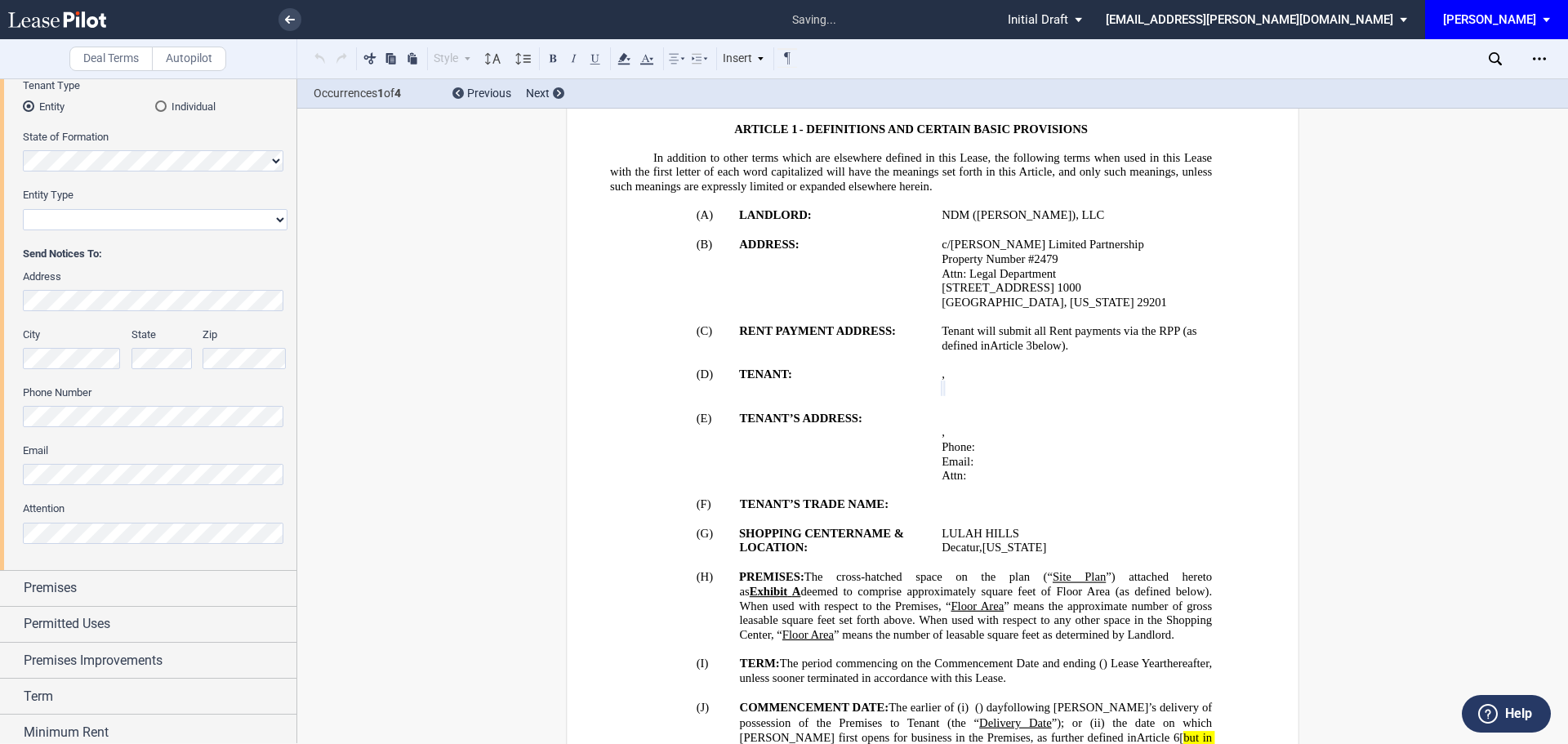 scroll, scrollTop: 327, scrollLeft: 0, axis: vertical 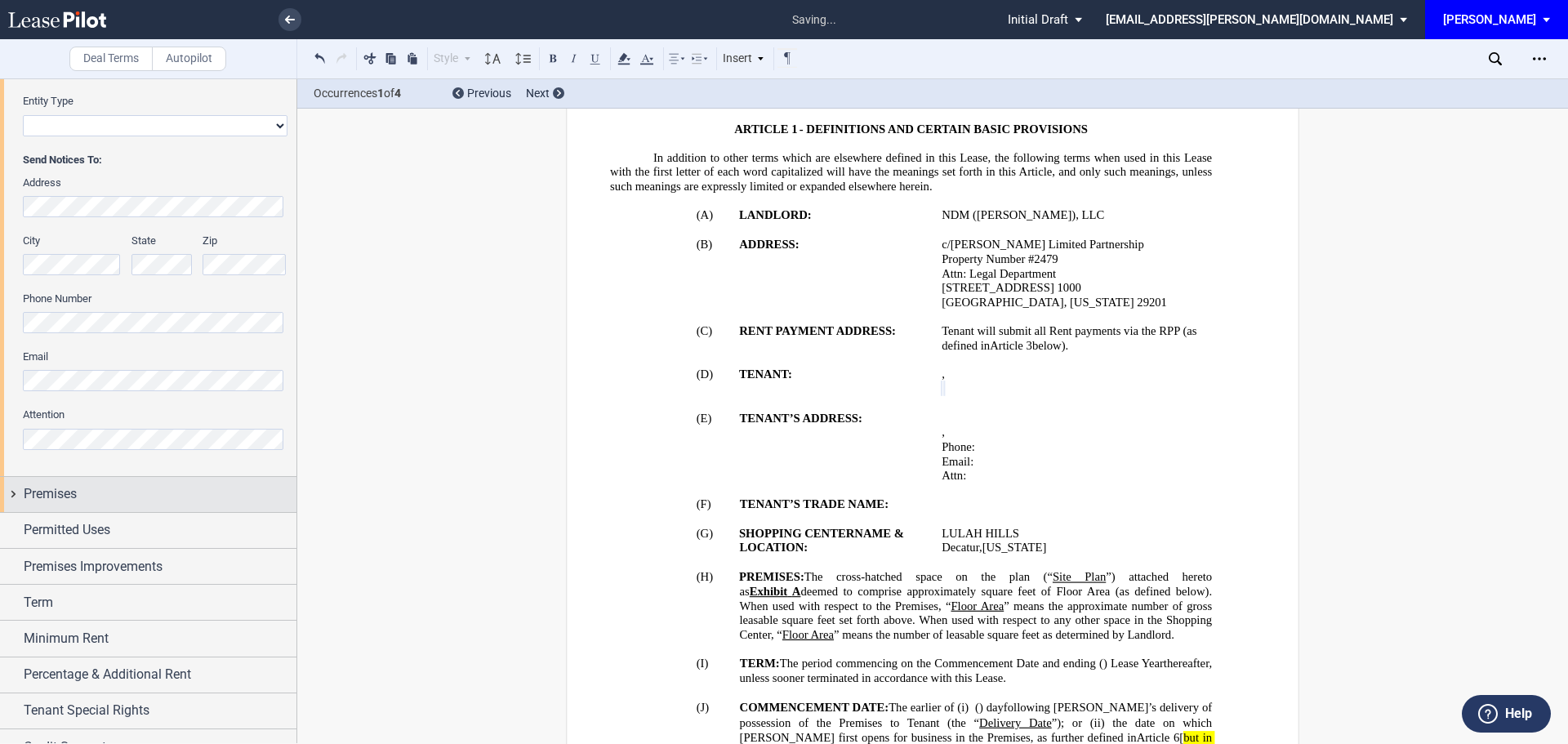click on "Premises" at bounding box center (50, 494) 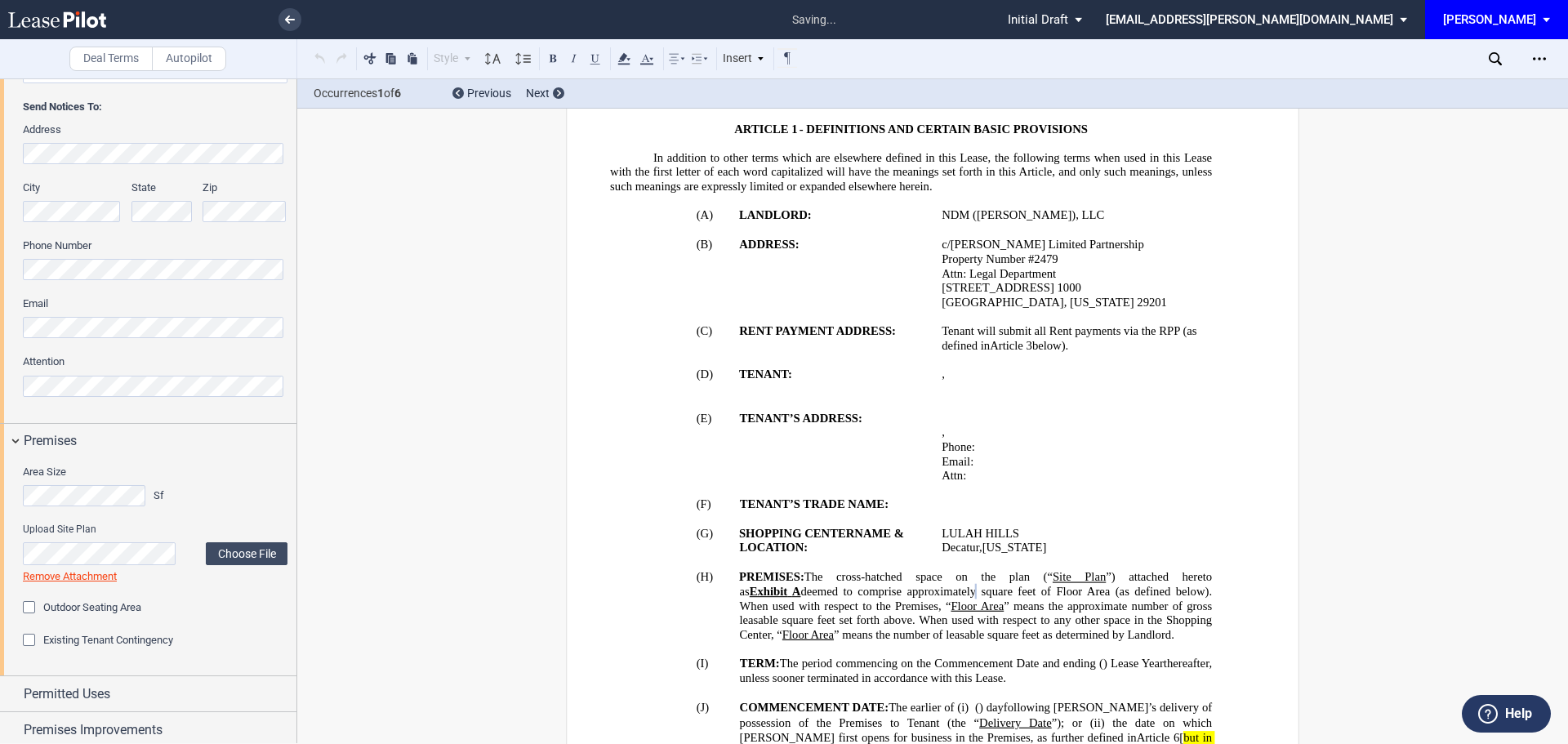 scroll, scrollTop: 408, scrollLeft: 0, axis: vertical 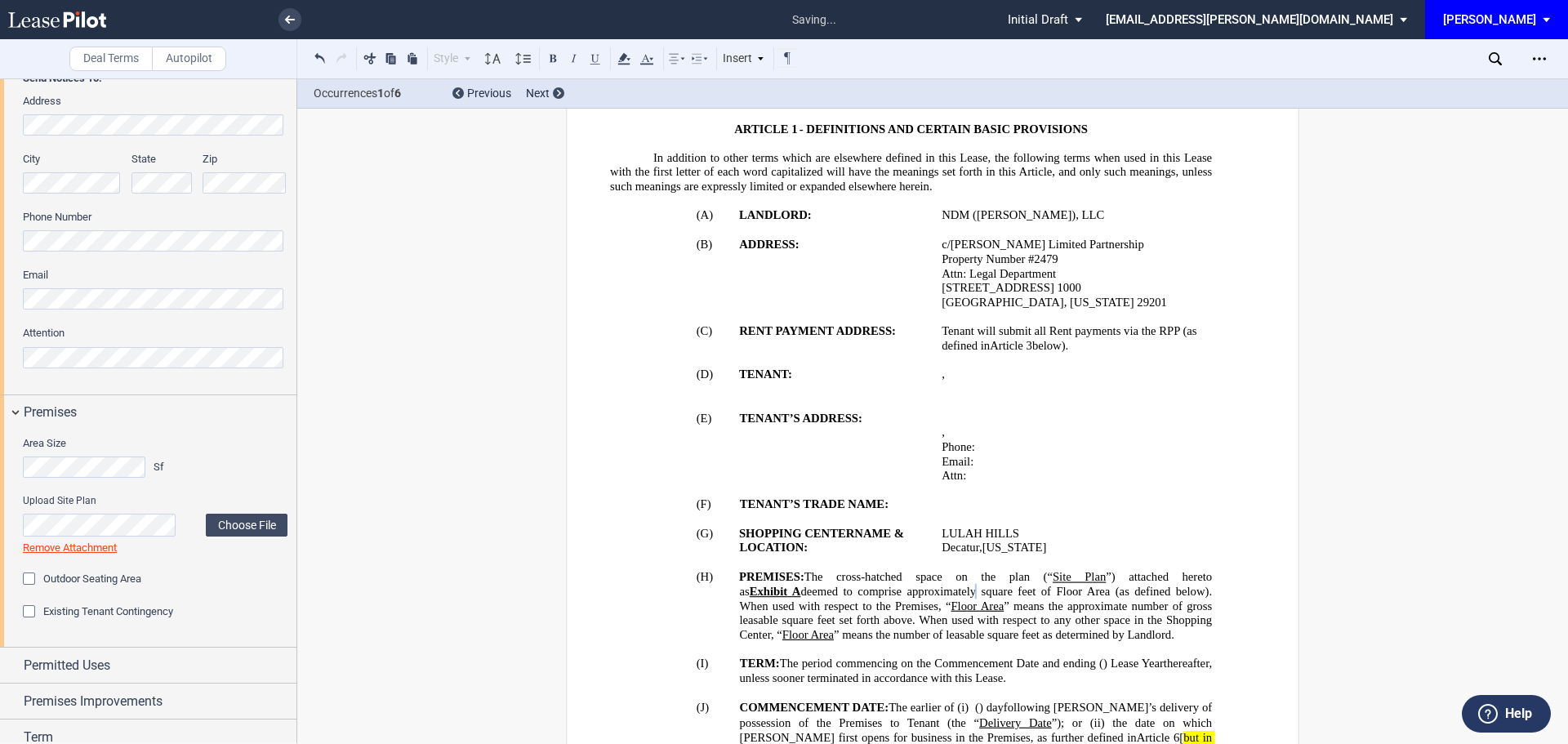 click at bounding box center (31, 581) 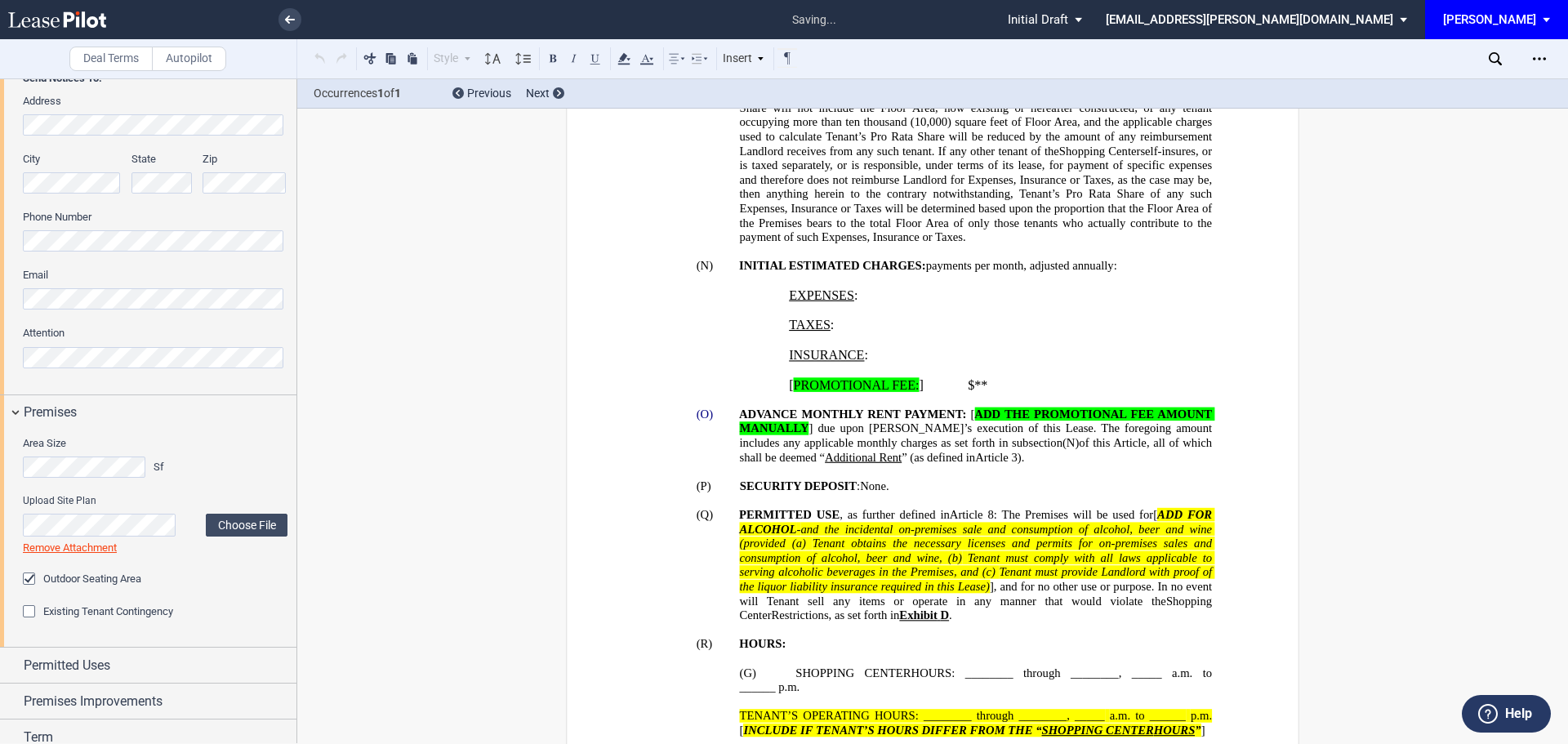 scroll, scrollTop: 2854, scrollLeft: 0, axis: vertical 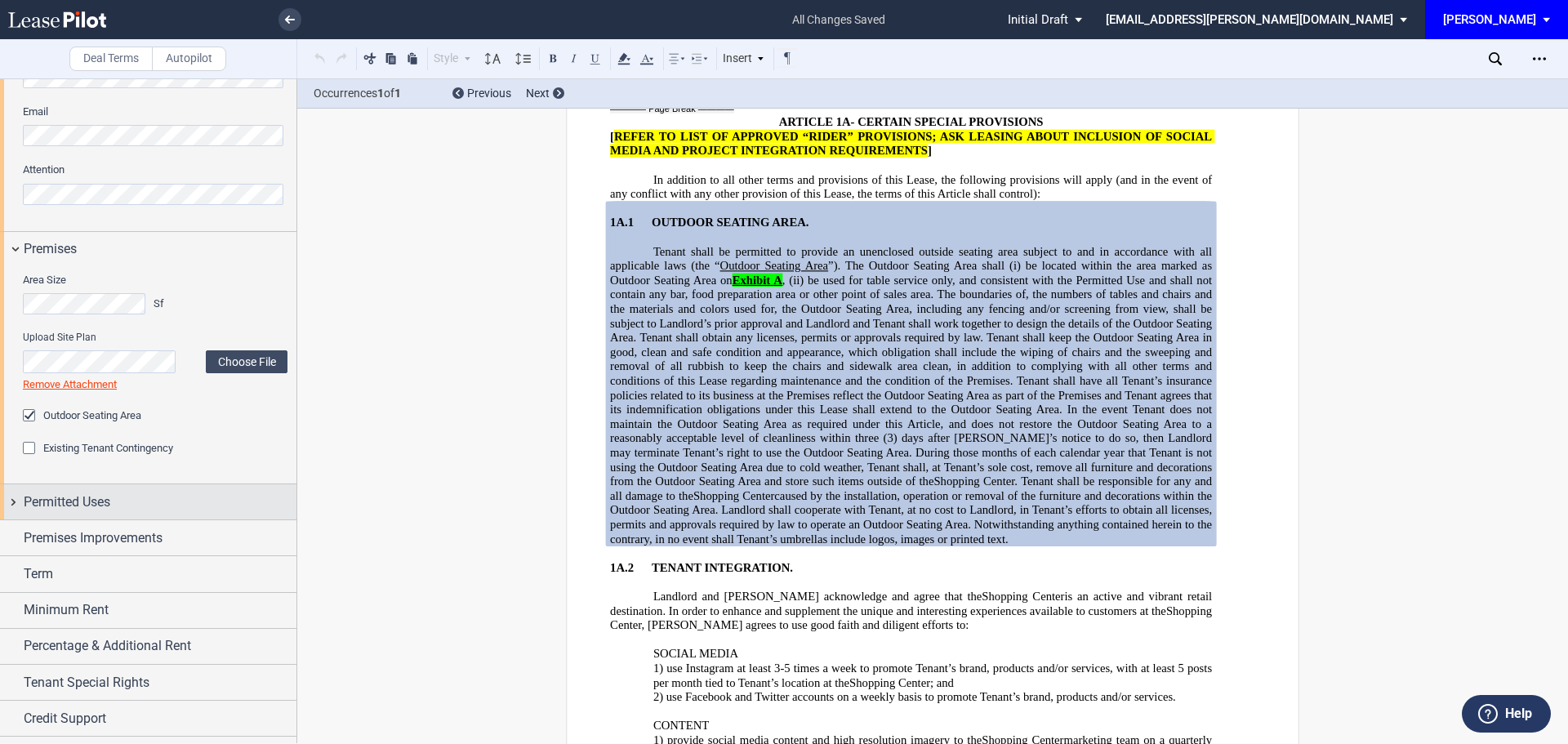 click on "Permitted Uses" at bounding box center [67, 502] 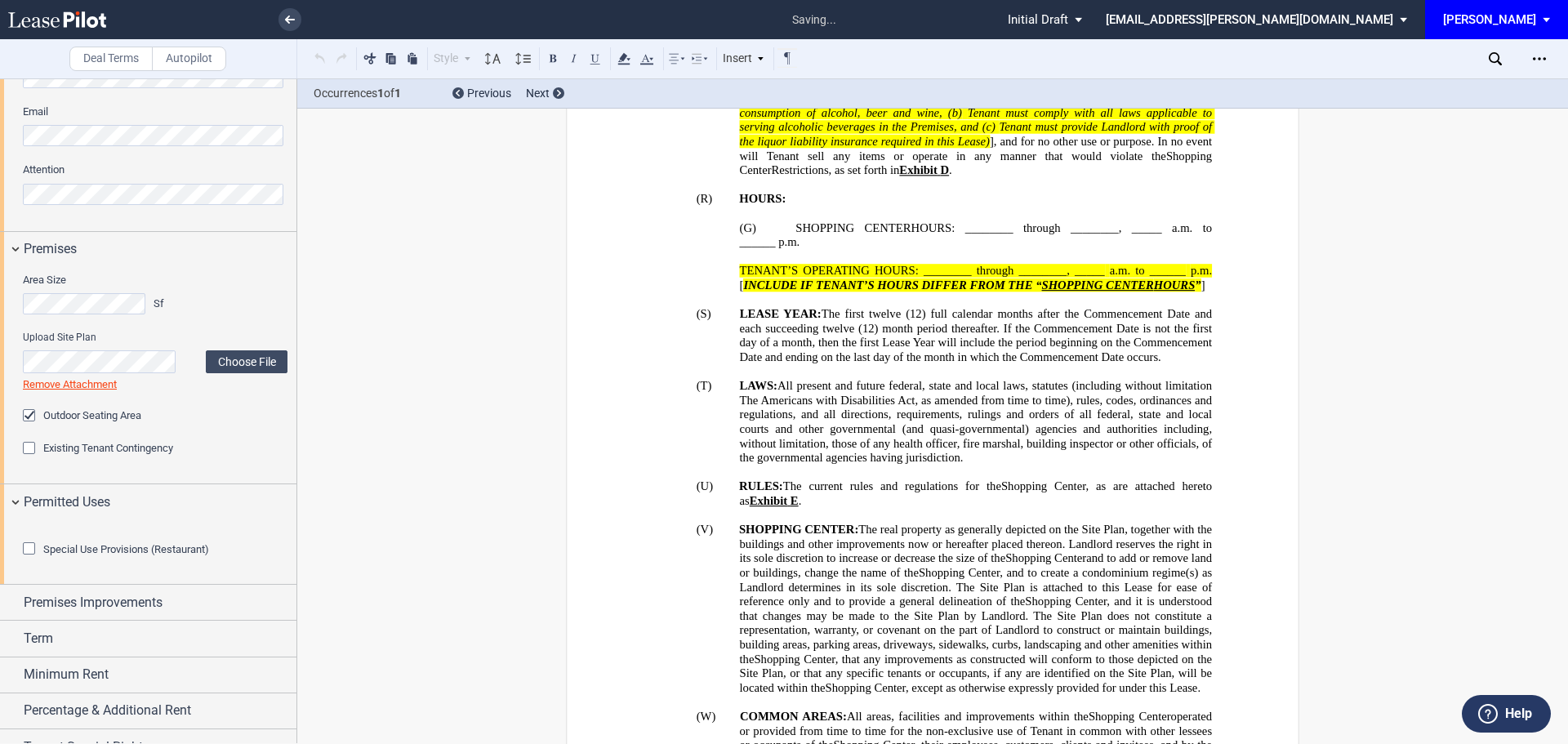scroll, scrollTop: 1504, scrollLeft: 0, axis: vertical 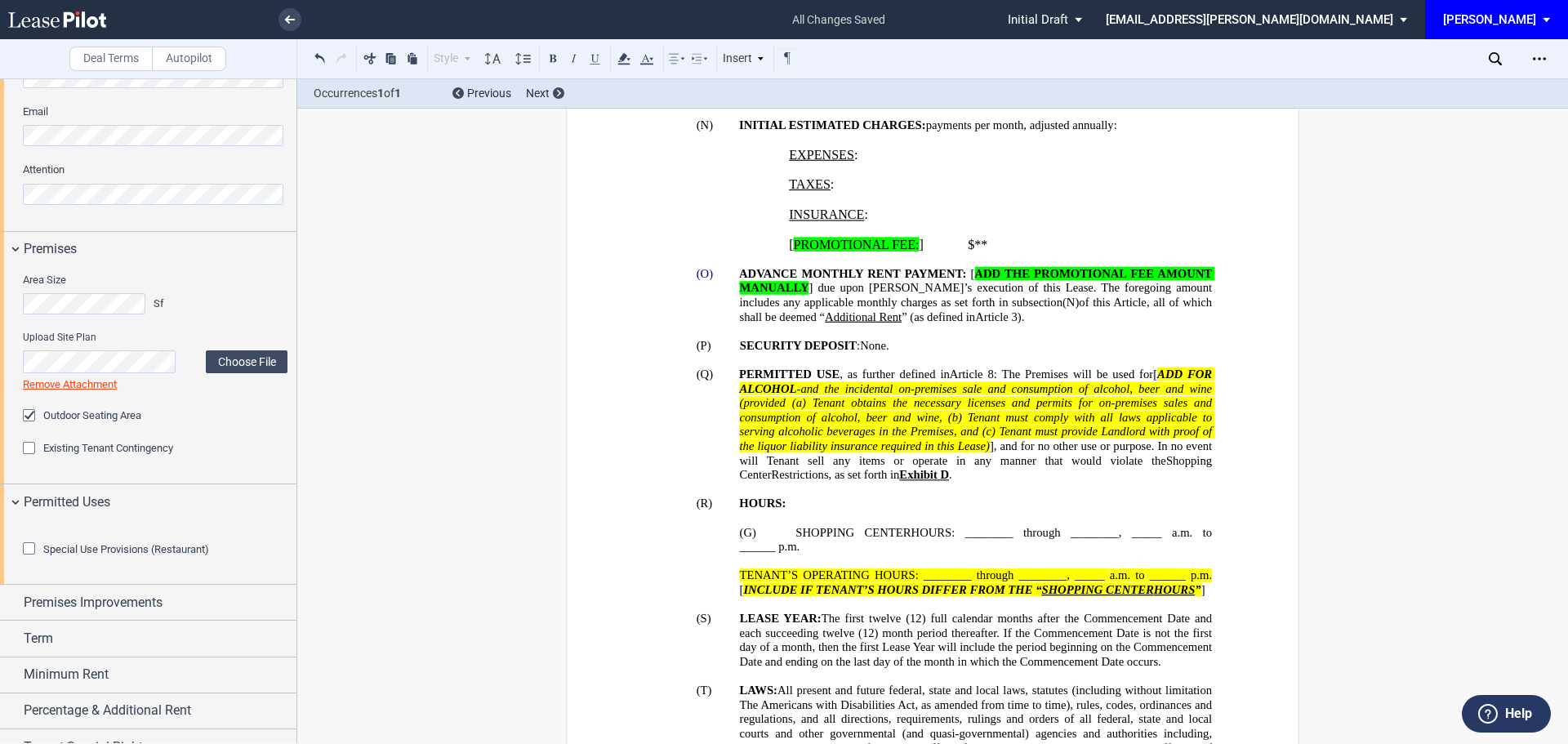 click at bounding box center [31, 550] 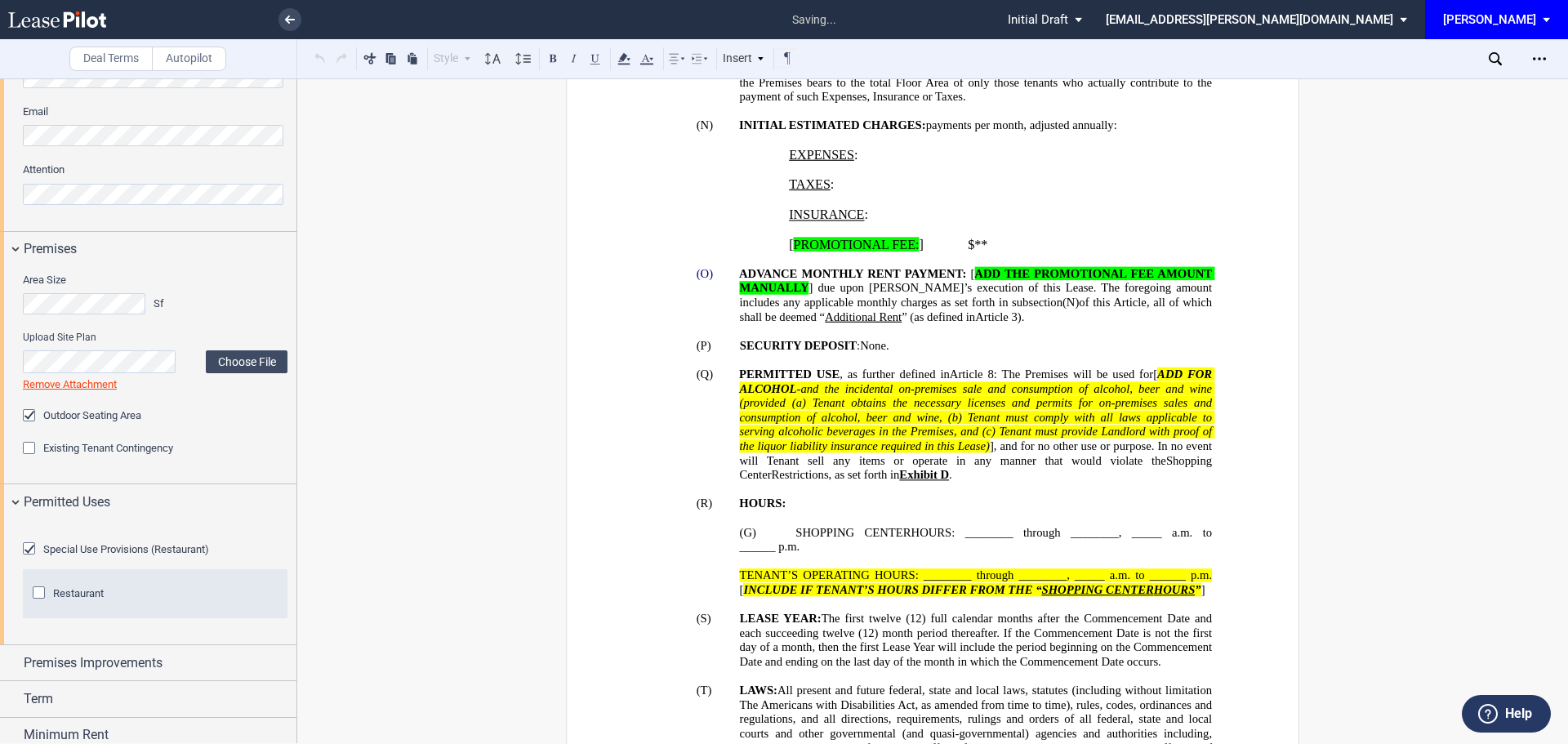click at bounding box center [41, 595] 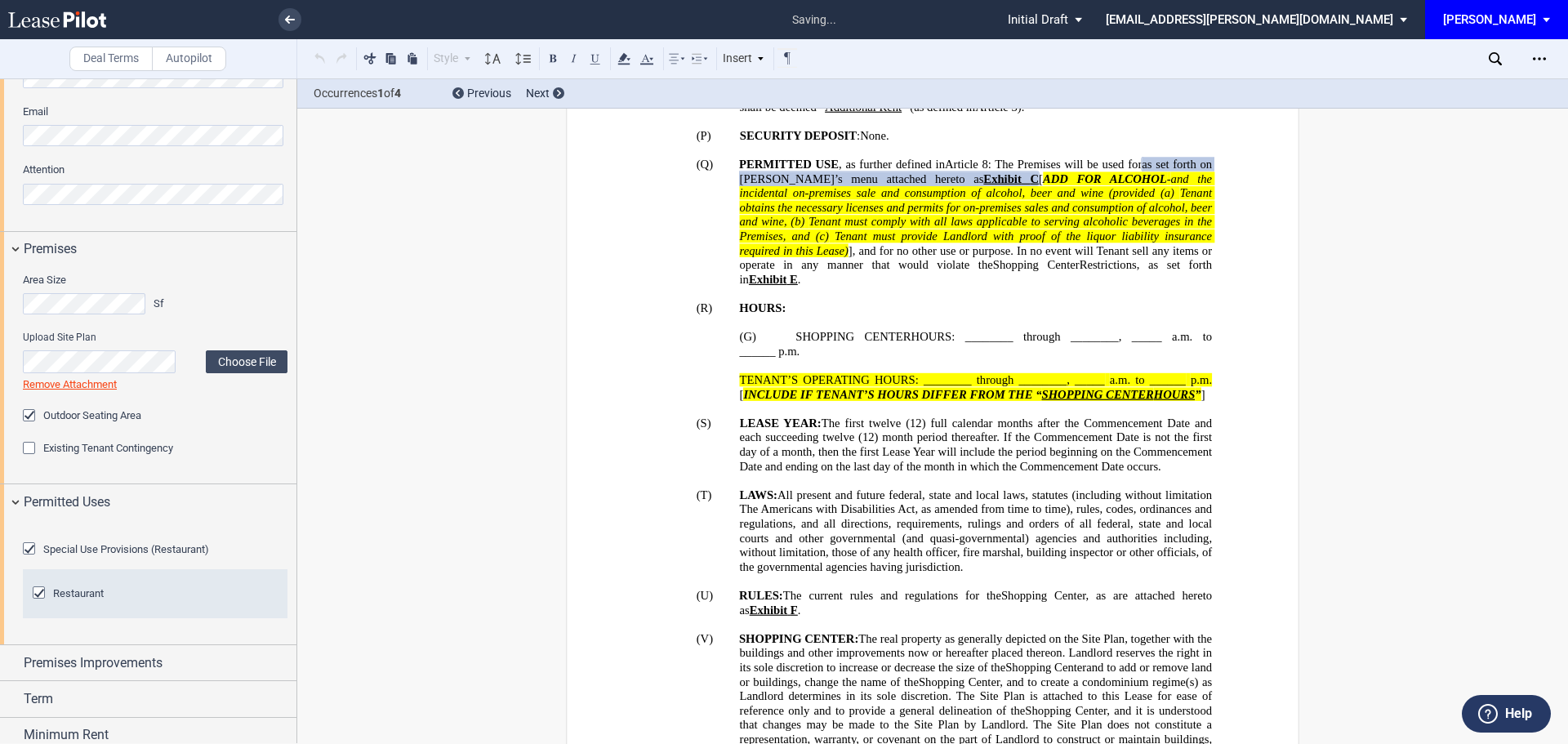 scroll, scrollTop: 1831, scrollLeft: 0, axis: vertical 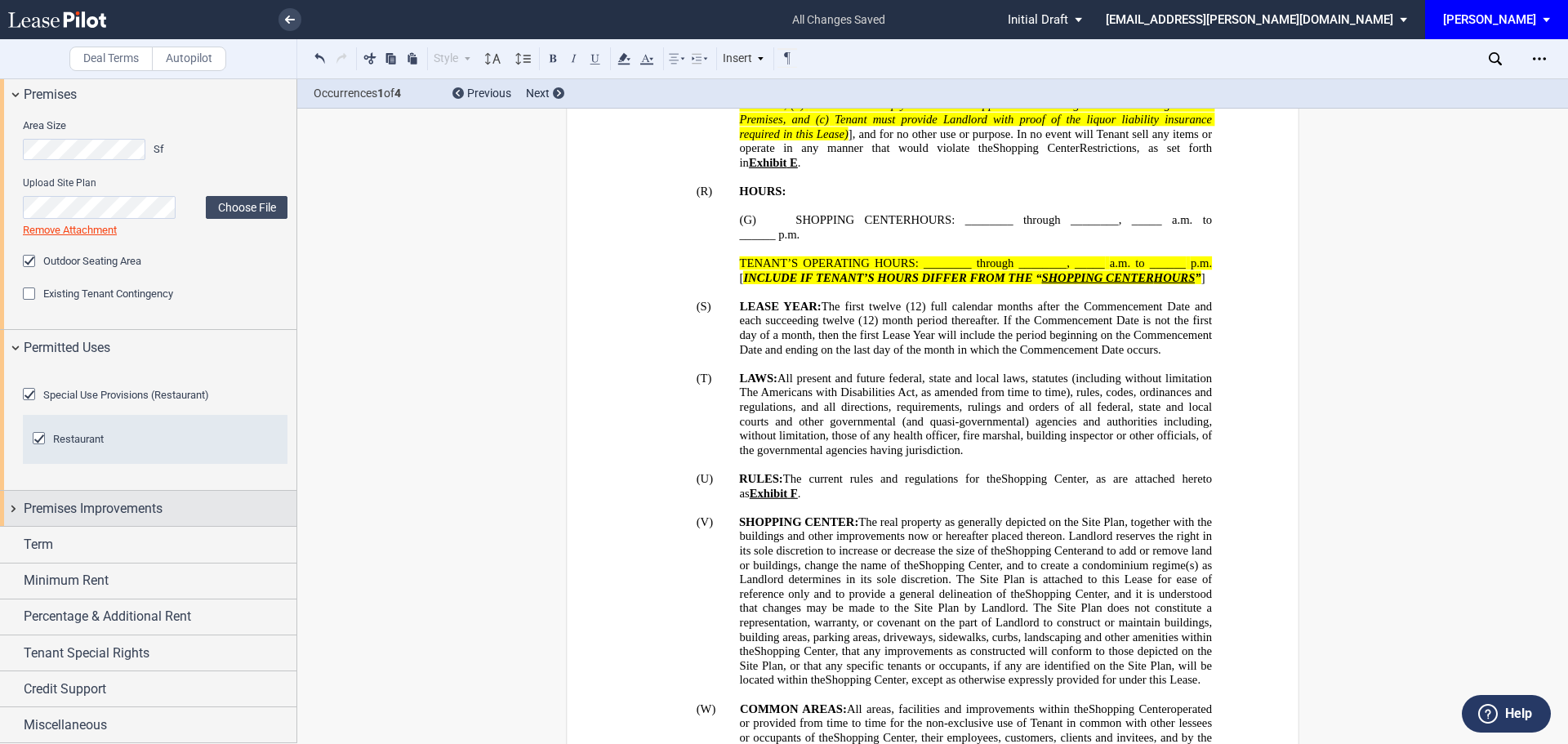 click on "Premises Improvements" at bounding box center (93, 509) 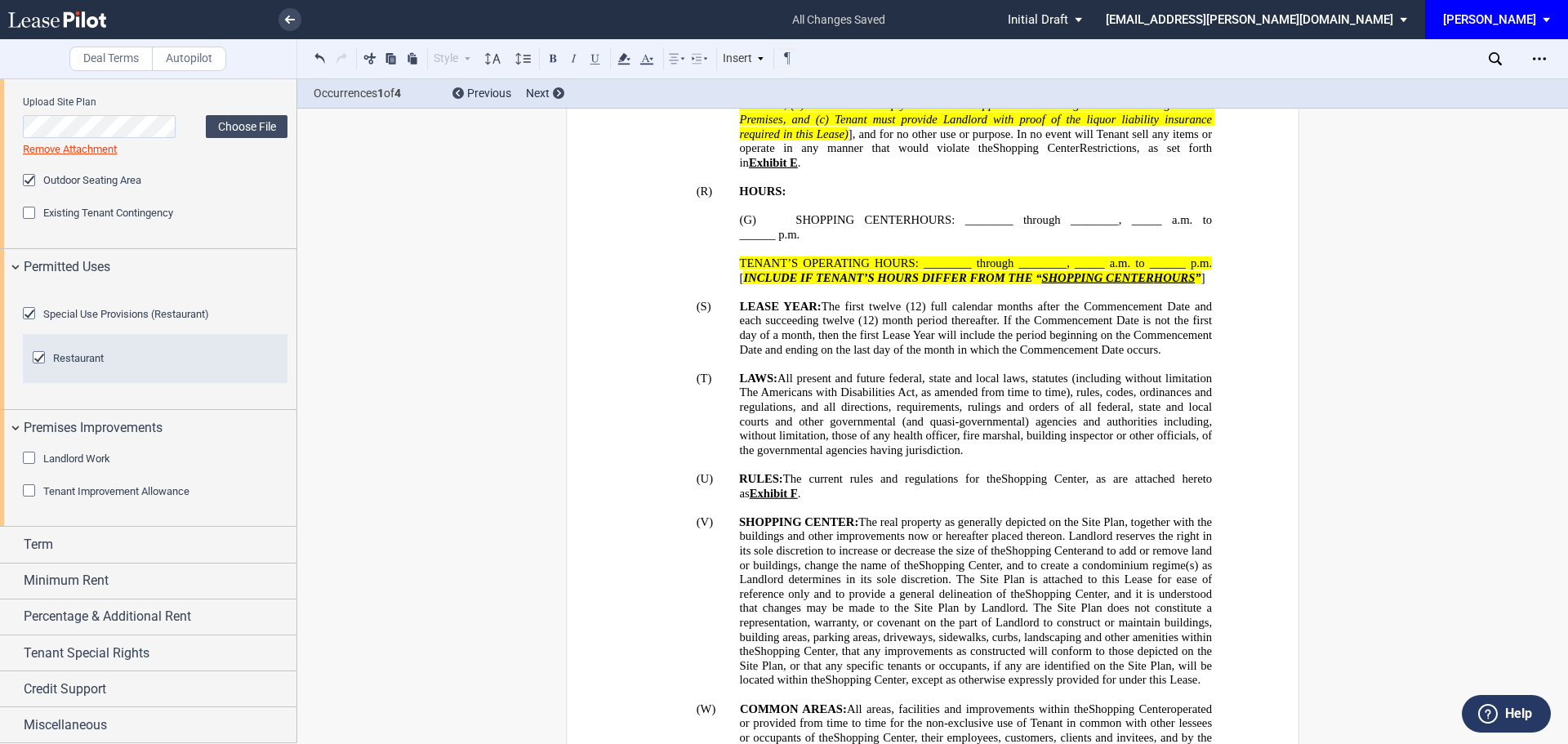 drag, startPoint x: 28, startPoint y: 536, endPoint x: 31, endPoint y: 565, distance: 29.154759 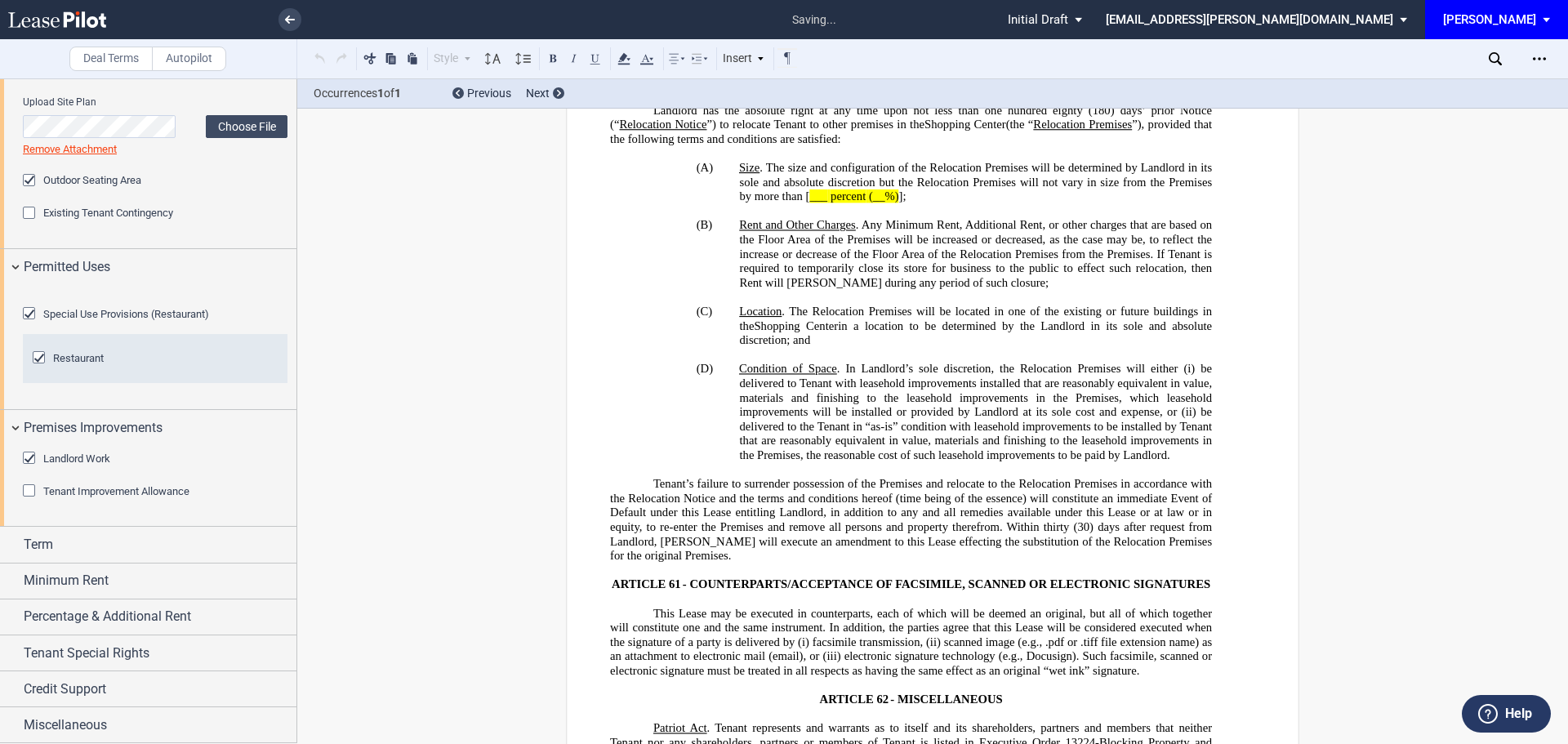 scroll, scrollTop: 28225, scrollLeft: 0, axis: vertical 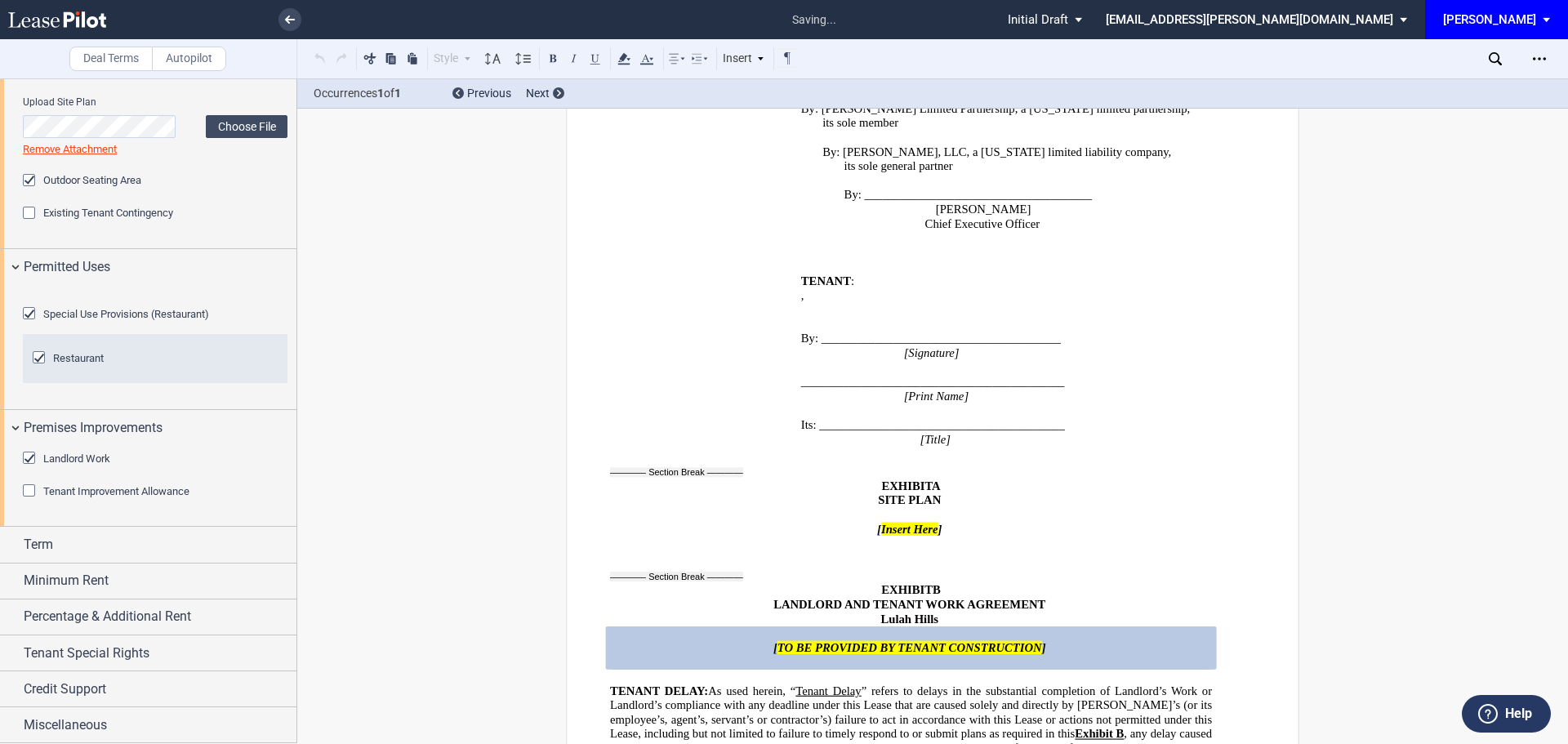 click at bounding box center [31, 492] 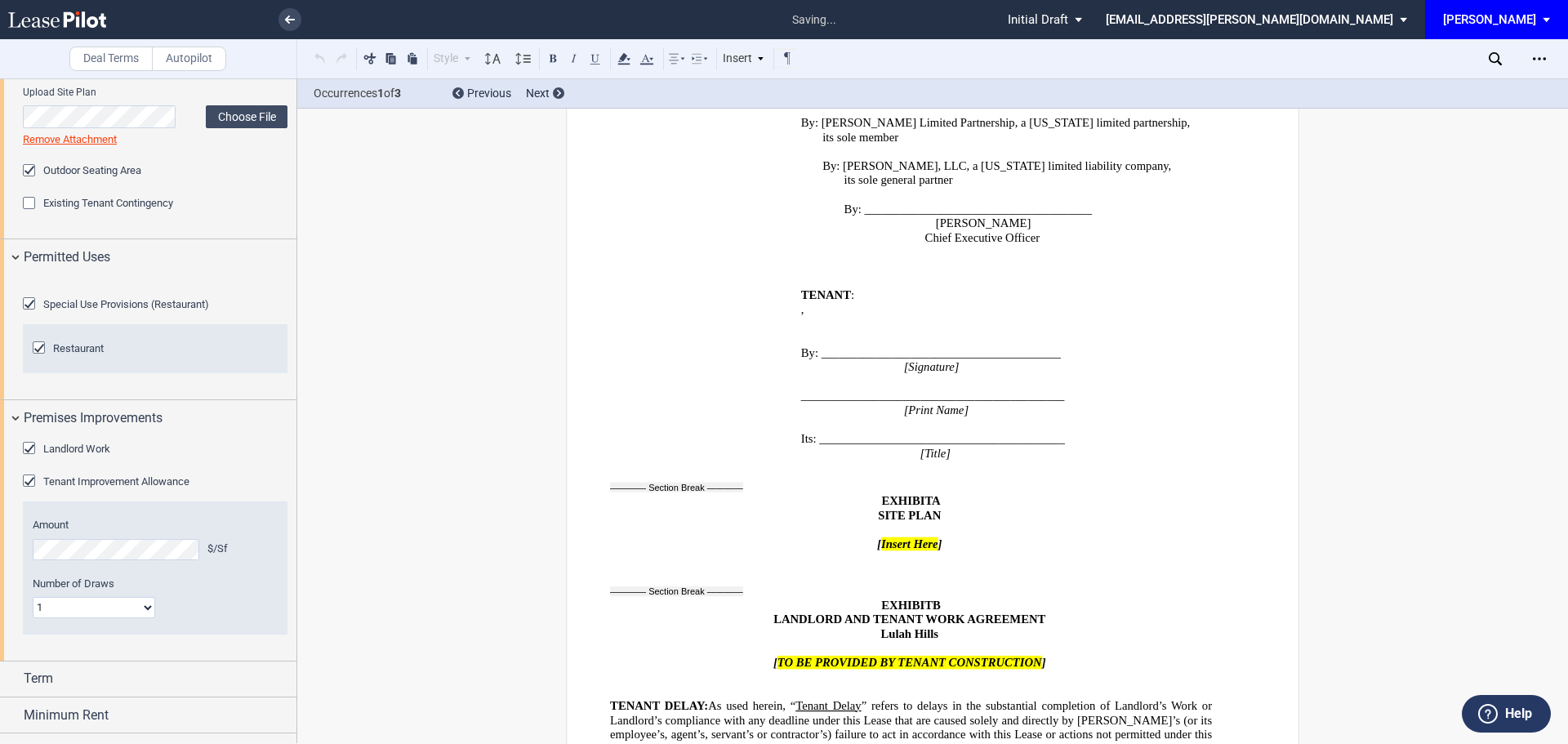 scroll, scrollTop: 2527, scrollLeft: 0, axis: vertical 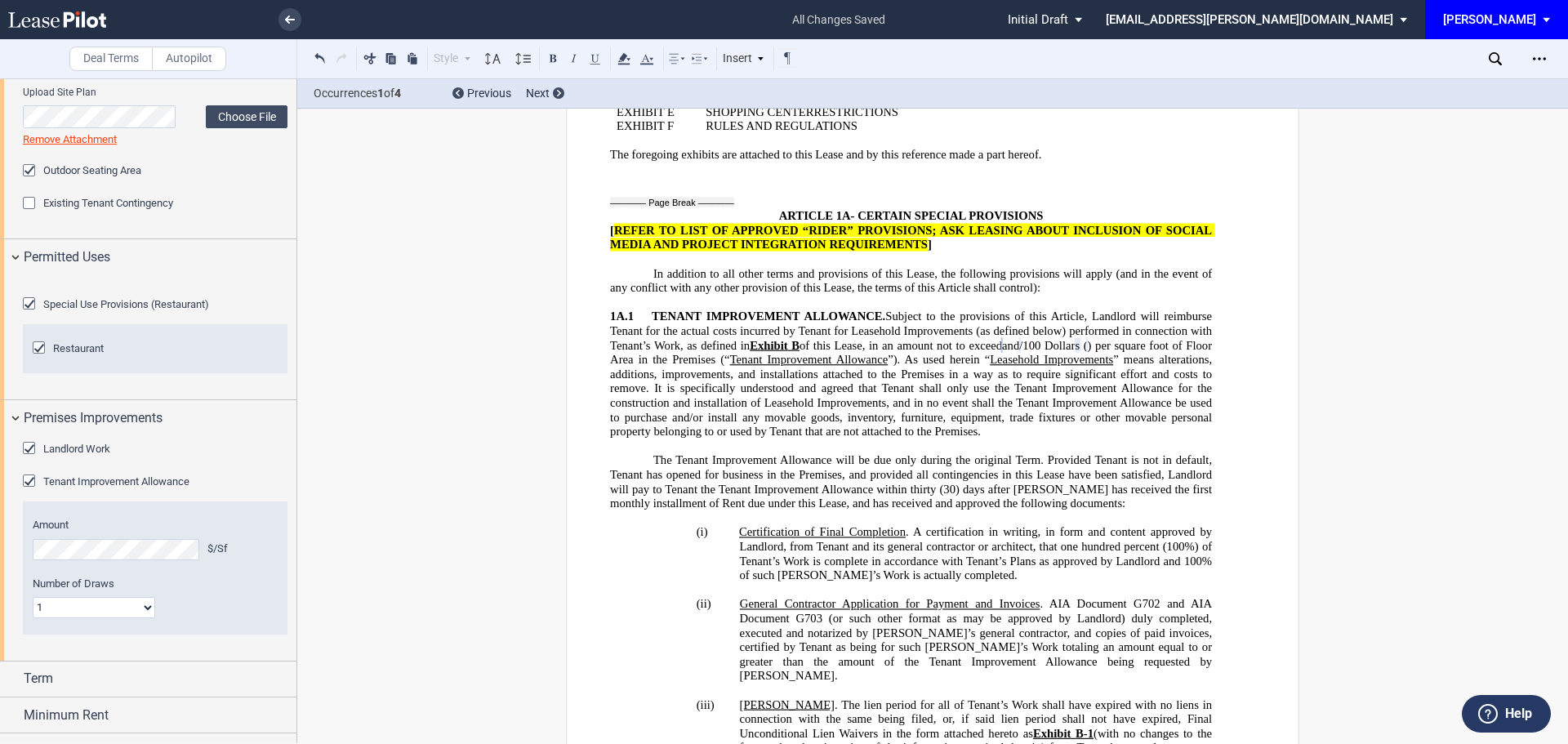 click on "1
Multiple" 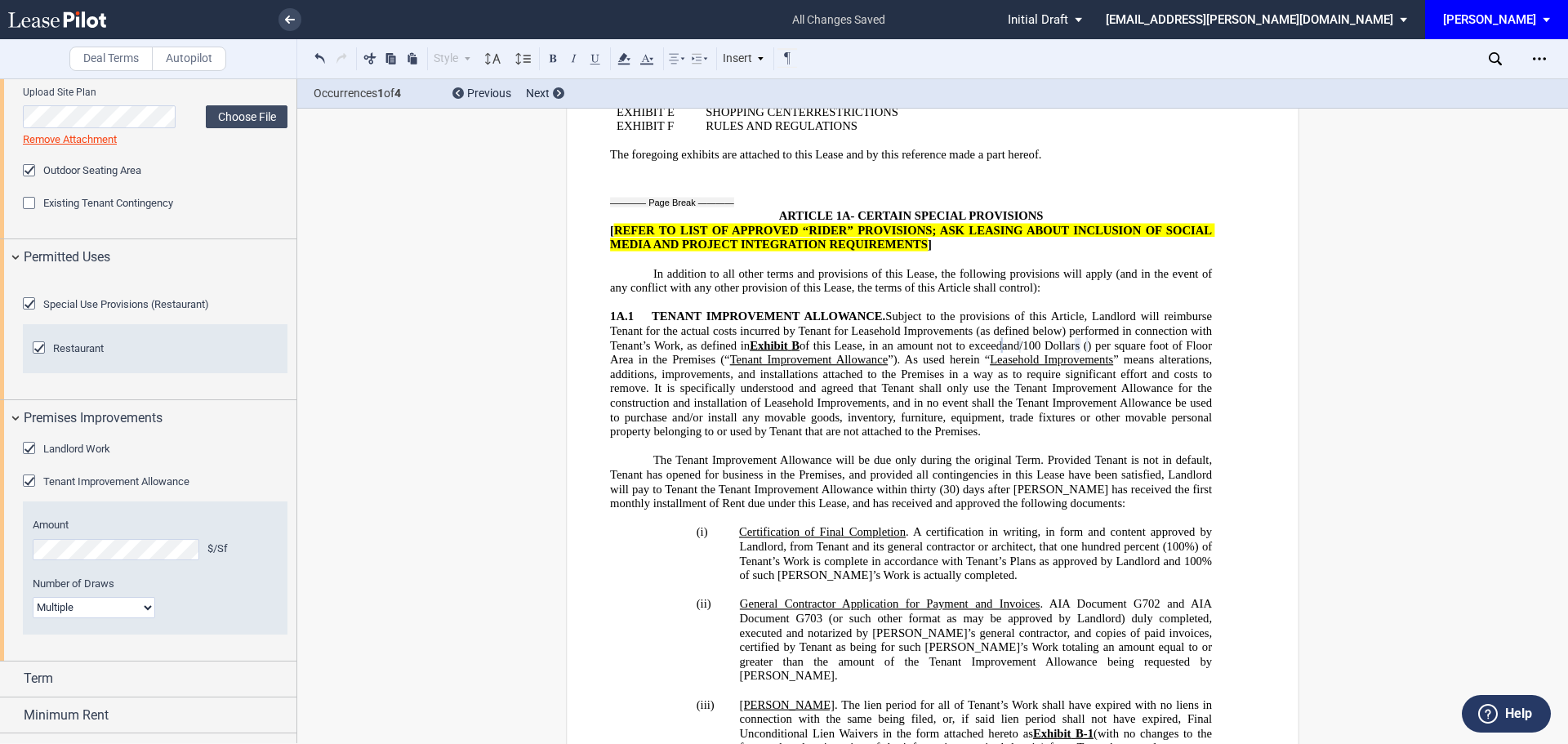 click on "1
Multiple" 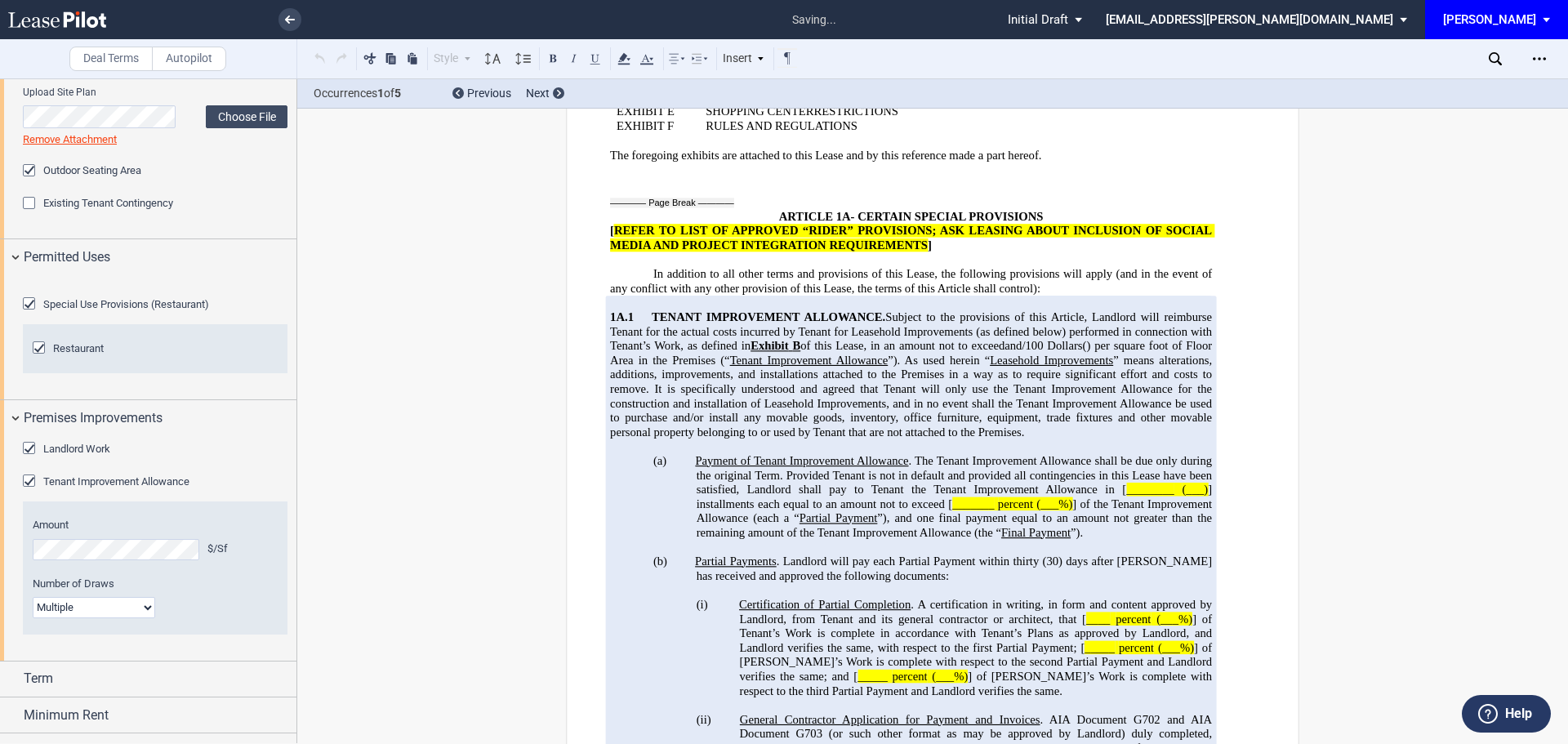 scroll, scrollTop: 2527, scrollLeft: 0, axis: vertical 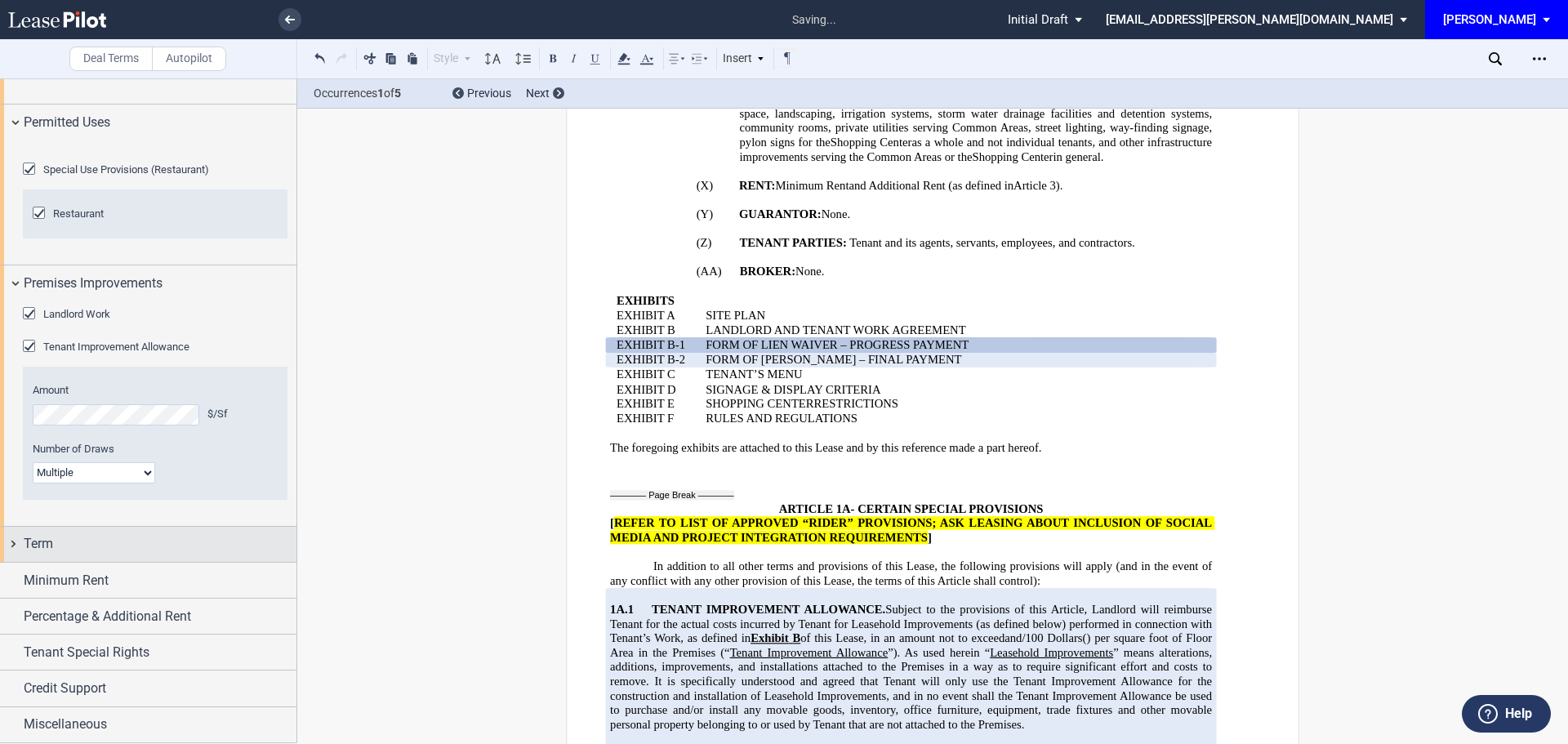 click on "Term" at bounding box center [38, 544] 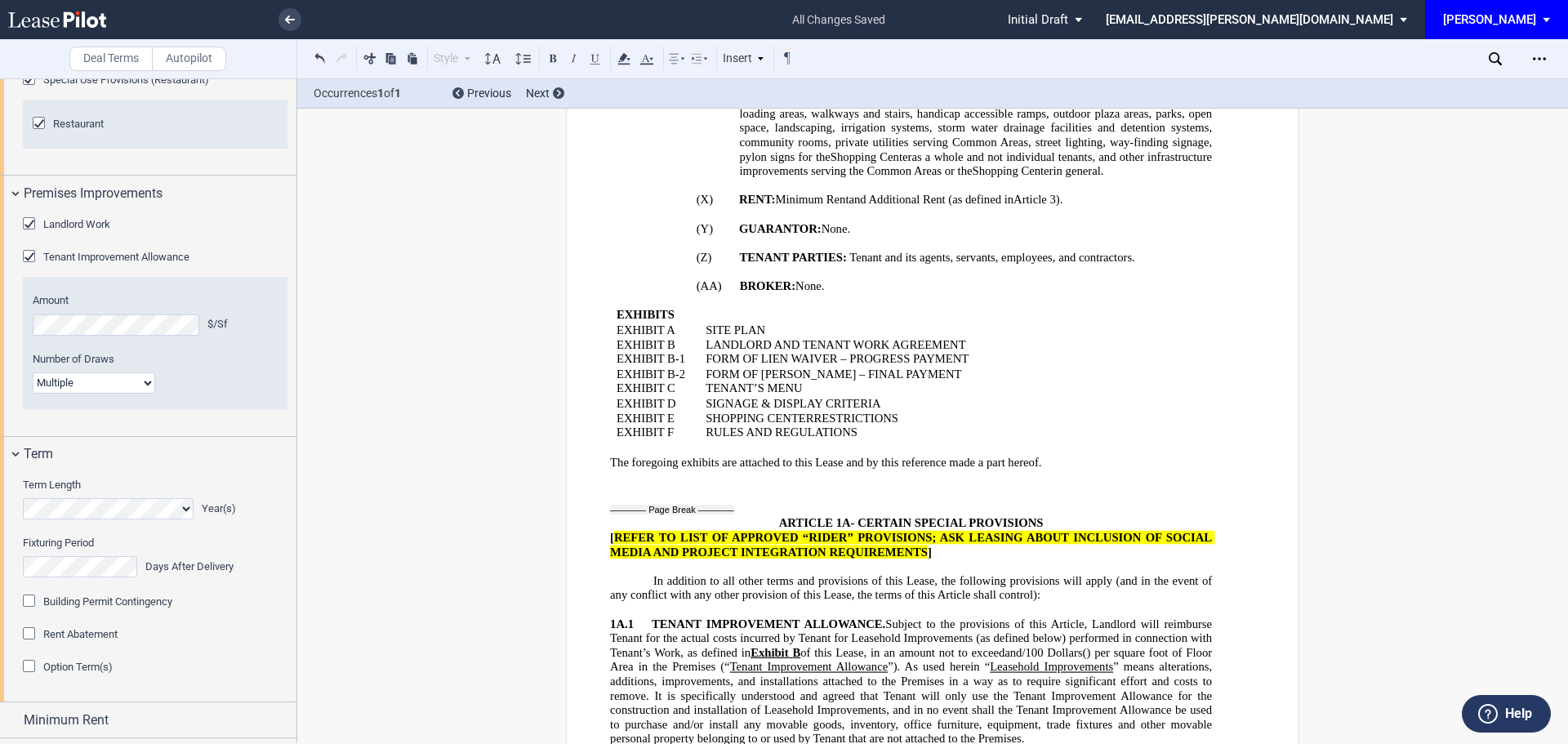 scroll, scrollTop: 2542, scrollLeft: 0, axis: vertical 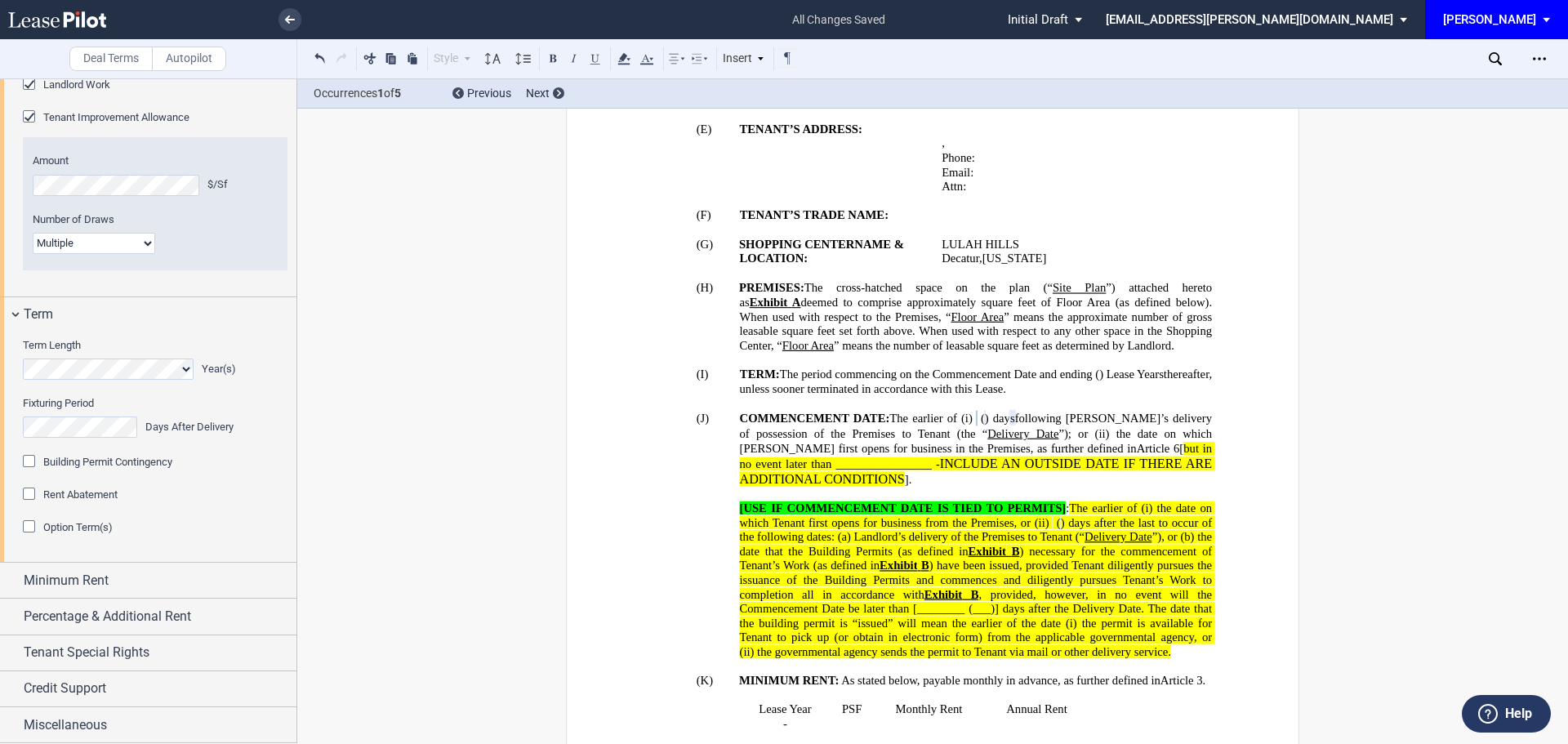 click at bounding box center [31, 528] 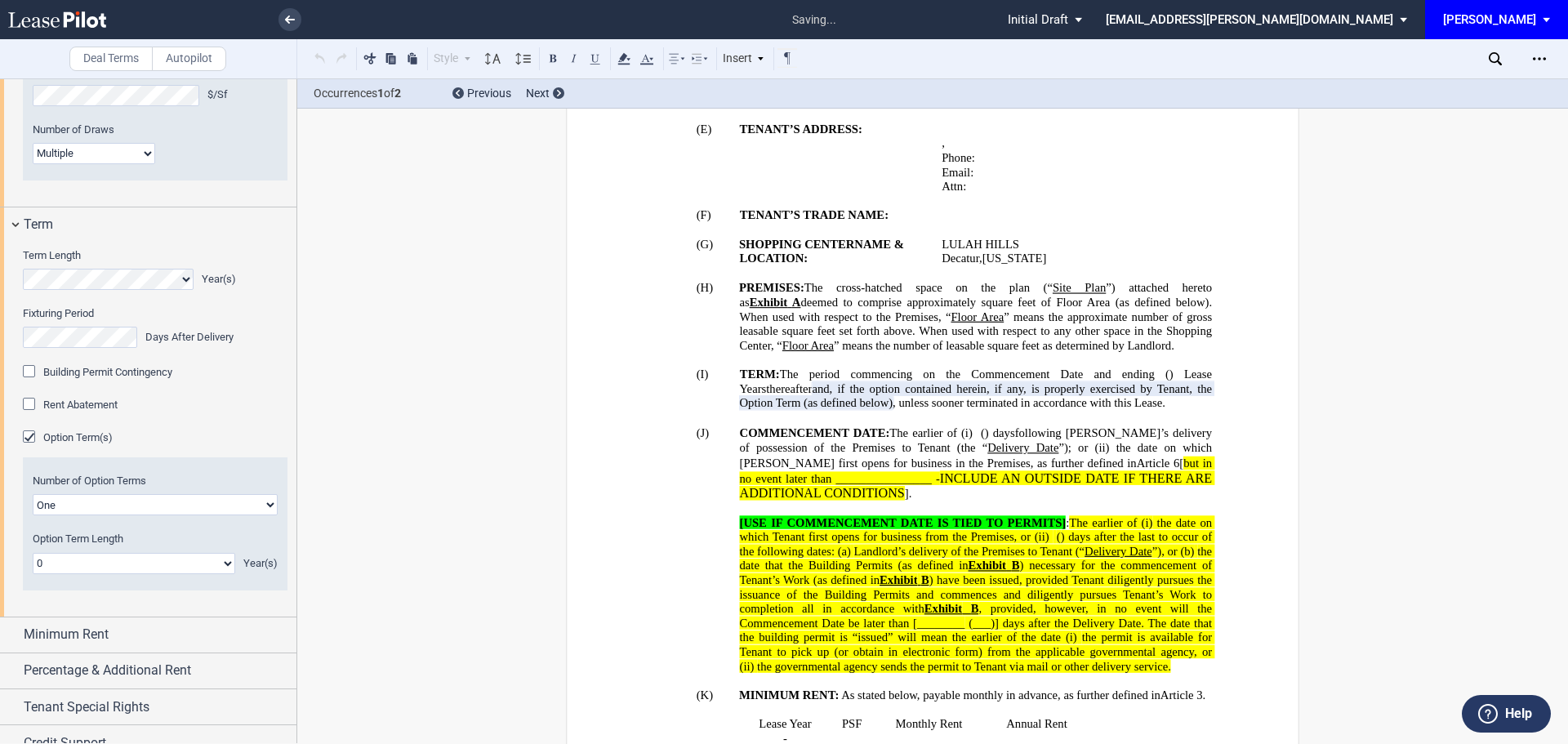 click on "0 1 2 3 4 5 6 7 8 9 10 11 12 13 14 15 16 17 18 19 20" 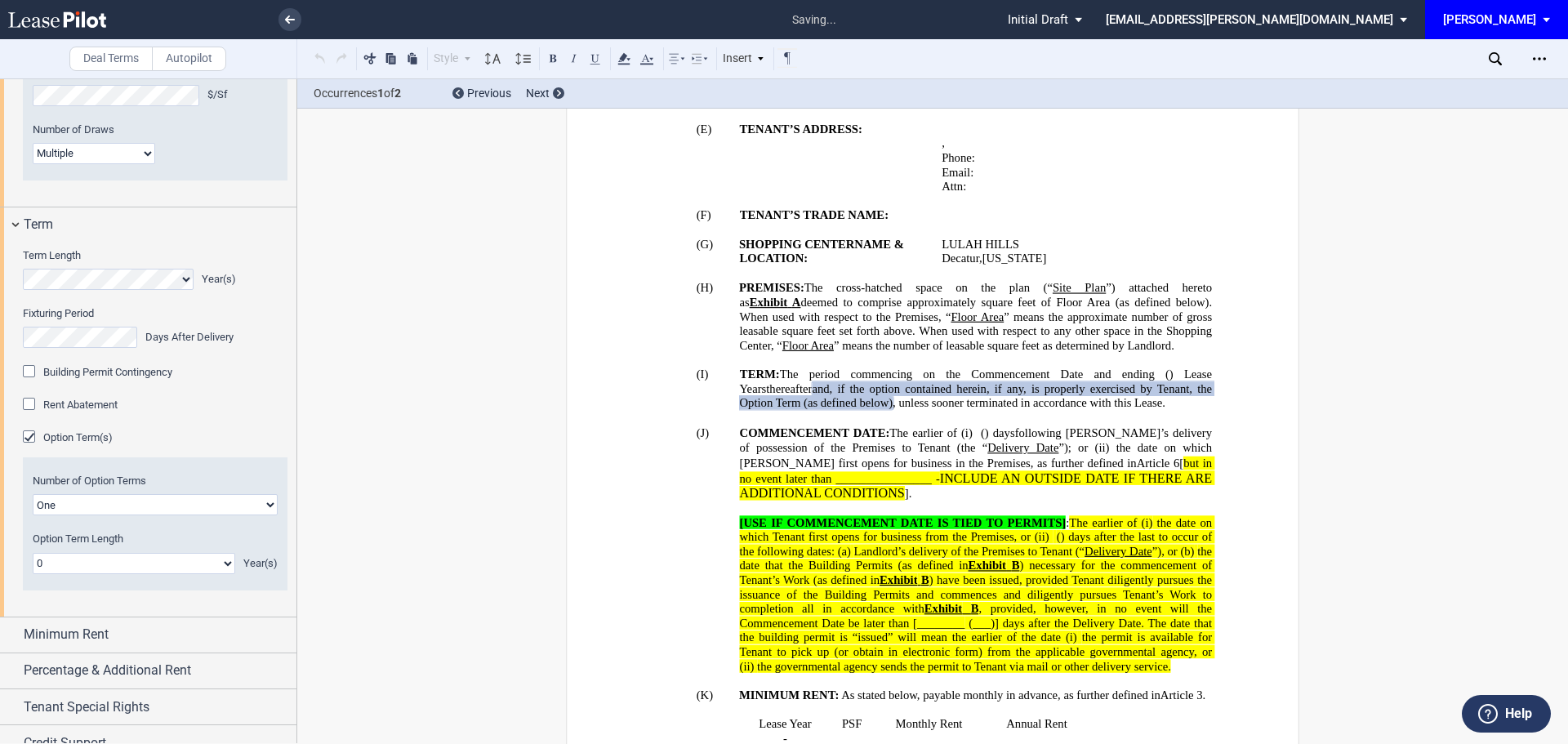 select on "number:5" 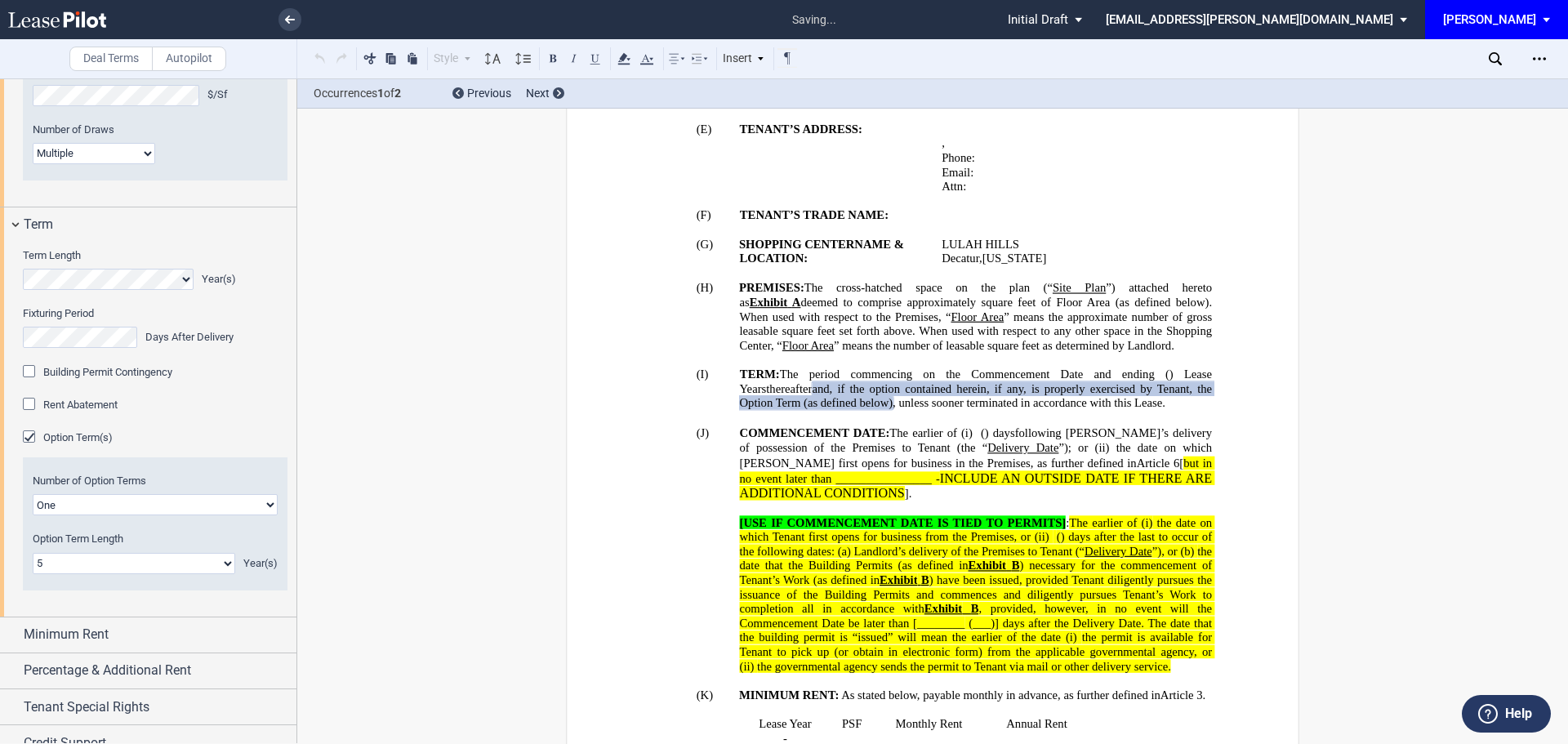 click on "0 1 2 3 4 5 6 7 8 9 10 11 12 13 14 15 16 17 18 19 20" 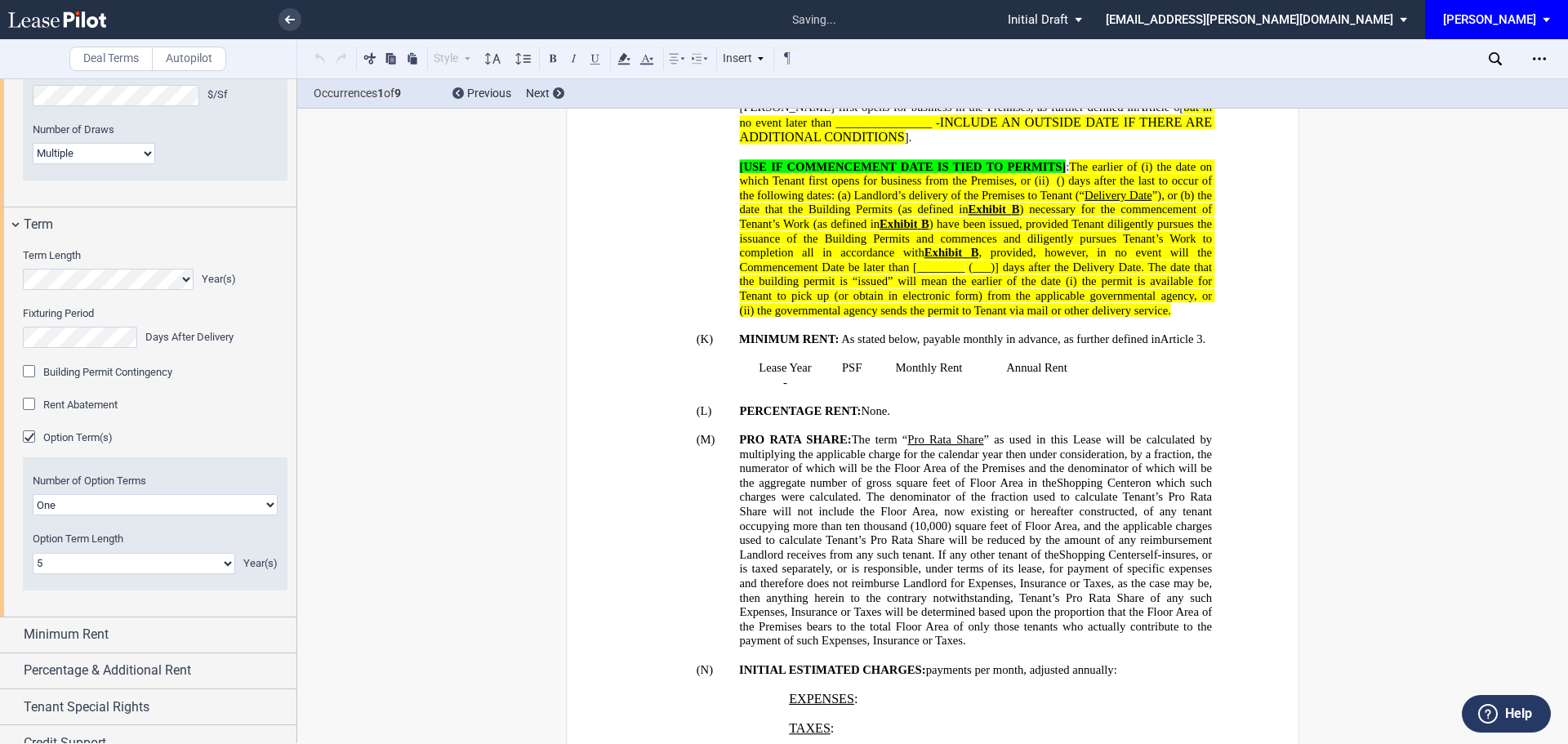 scroll, scrollTop: 4185, scrollLeft: 0, axis: vertical 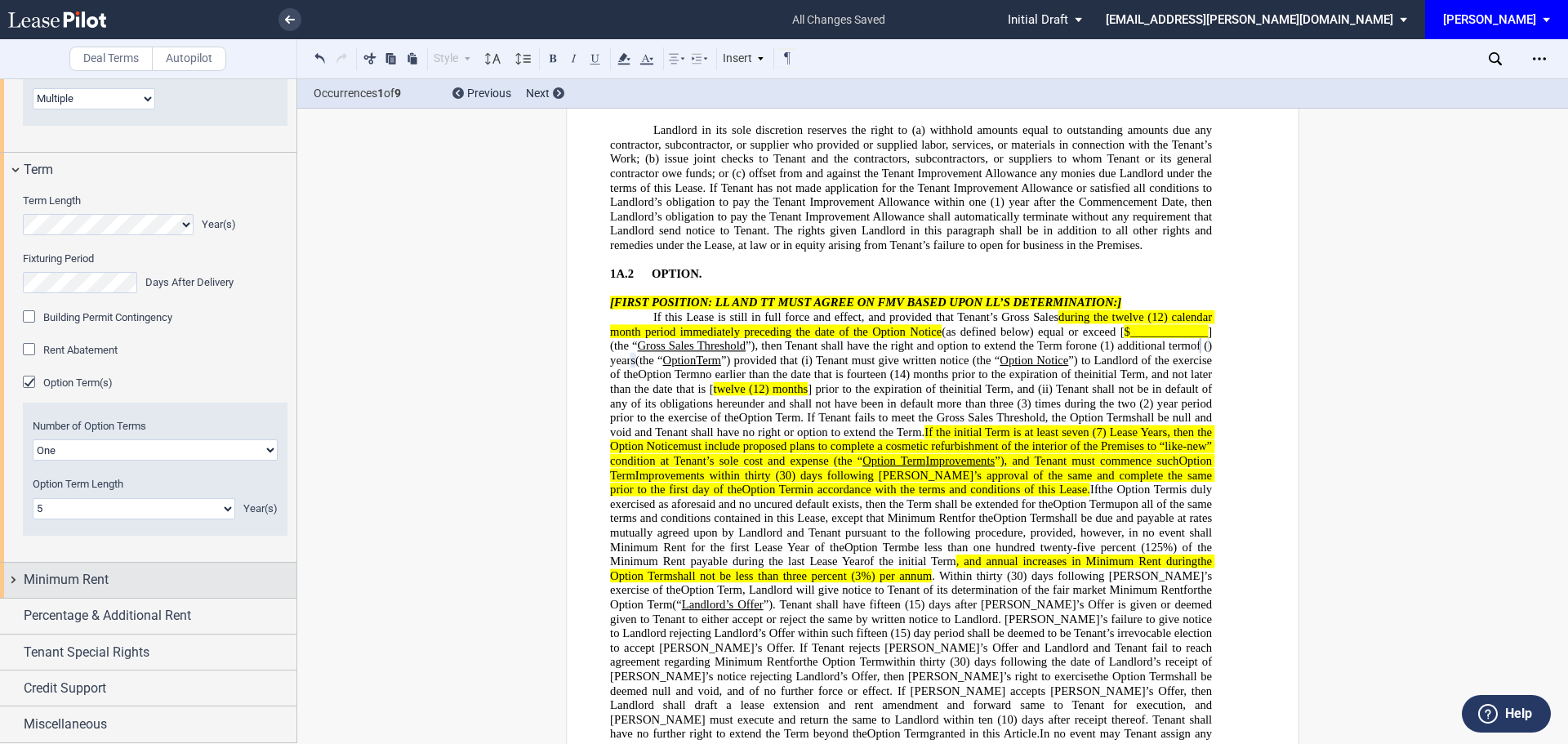 click on "Minimum Rent" at bounding box center (66, 580) 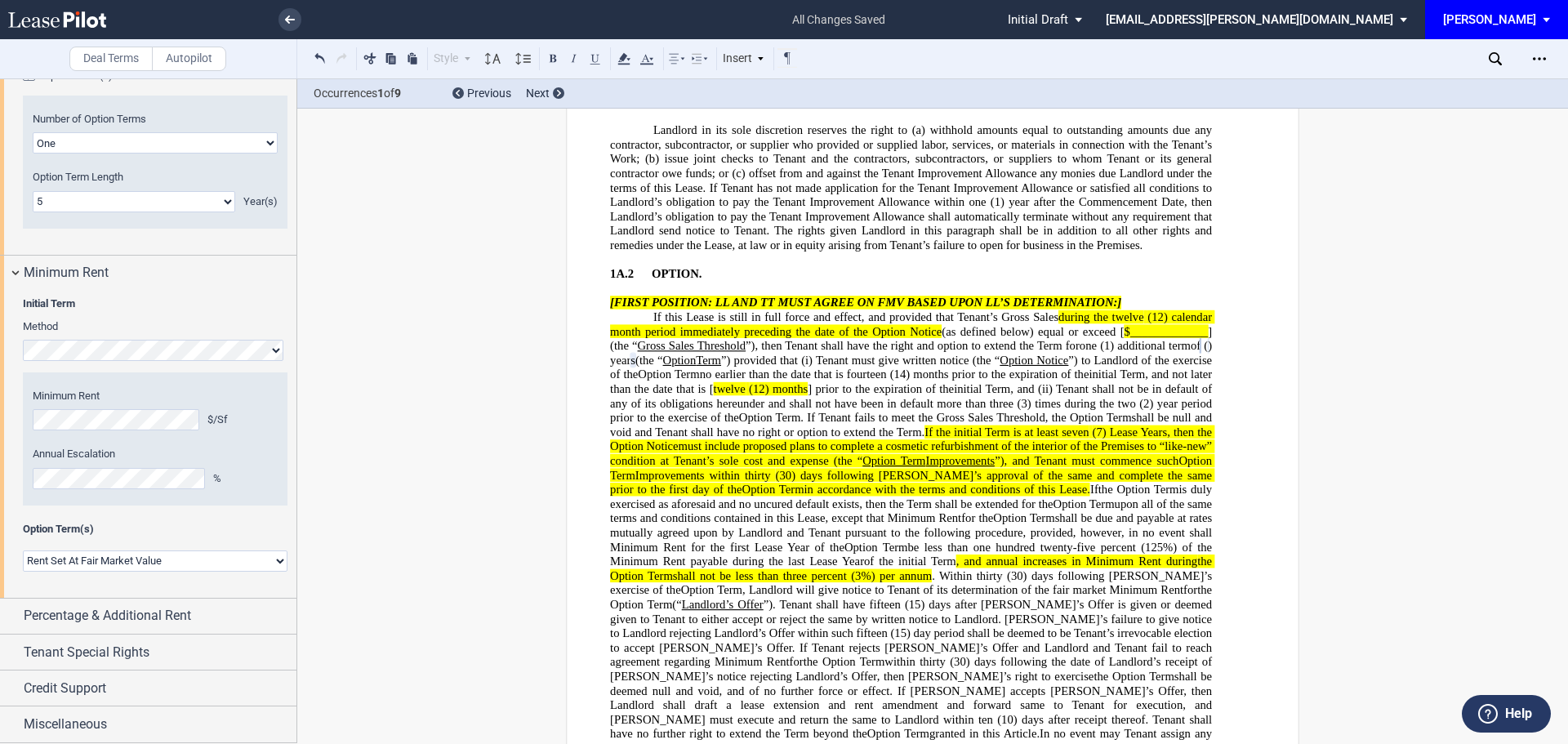 scroll, scrollTop: 1722, scrollLeft: 0, axis: vertical 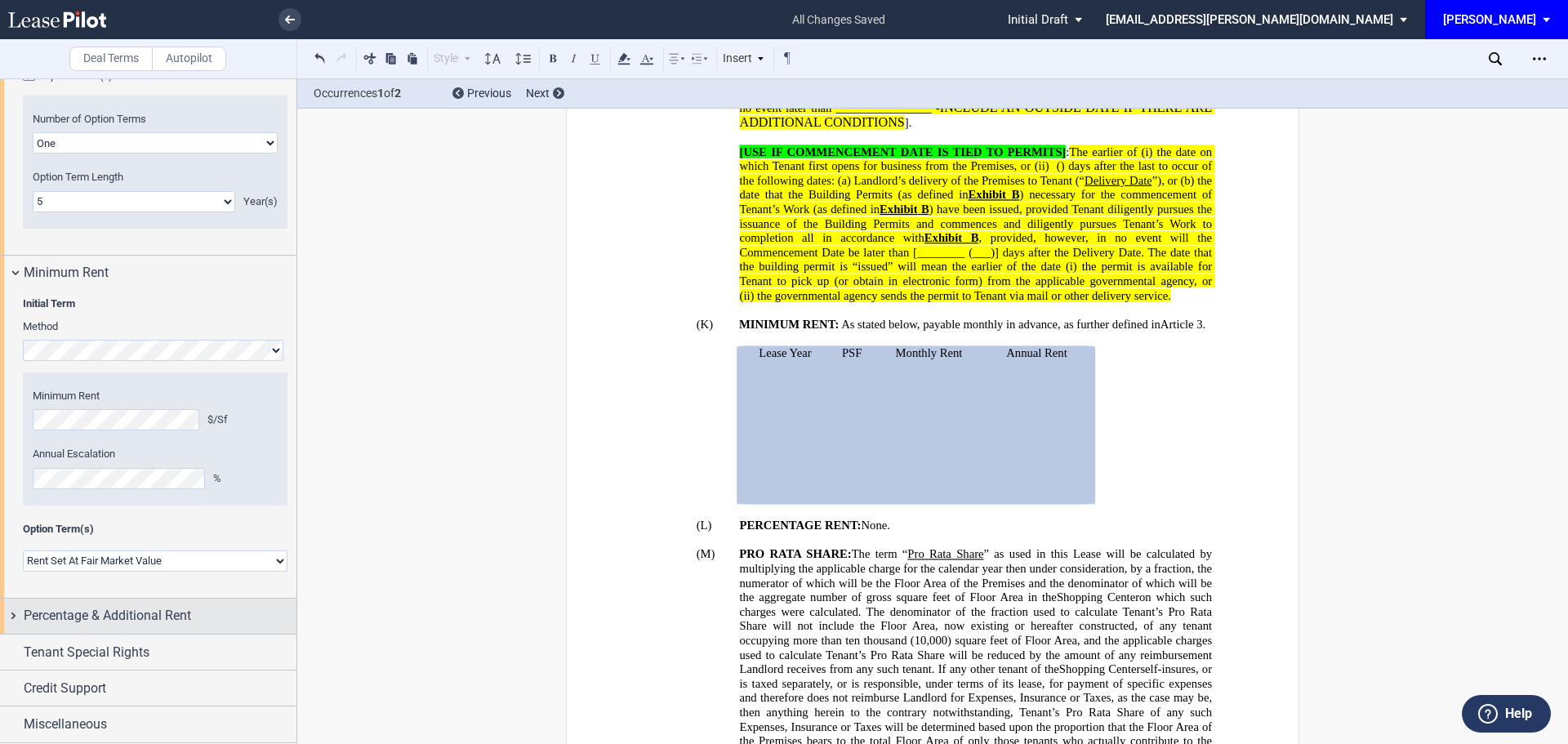 click on "Percentage & Additional Rent" at bounding box center [107, 616] 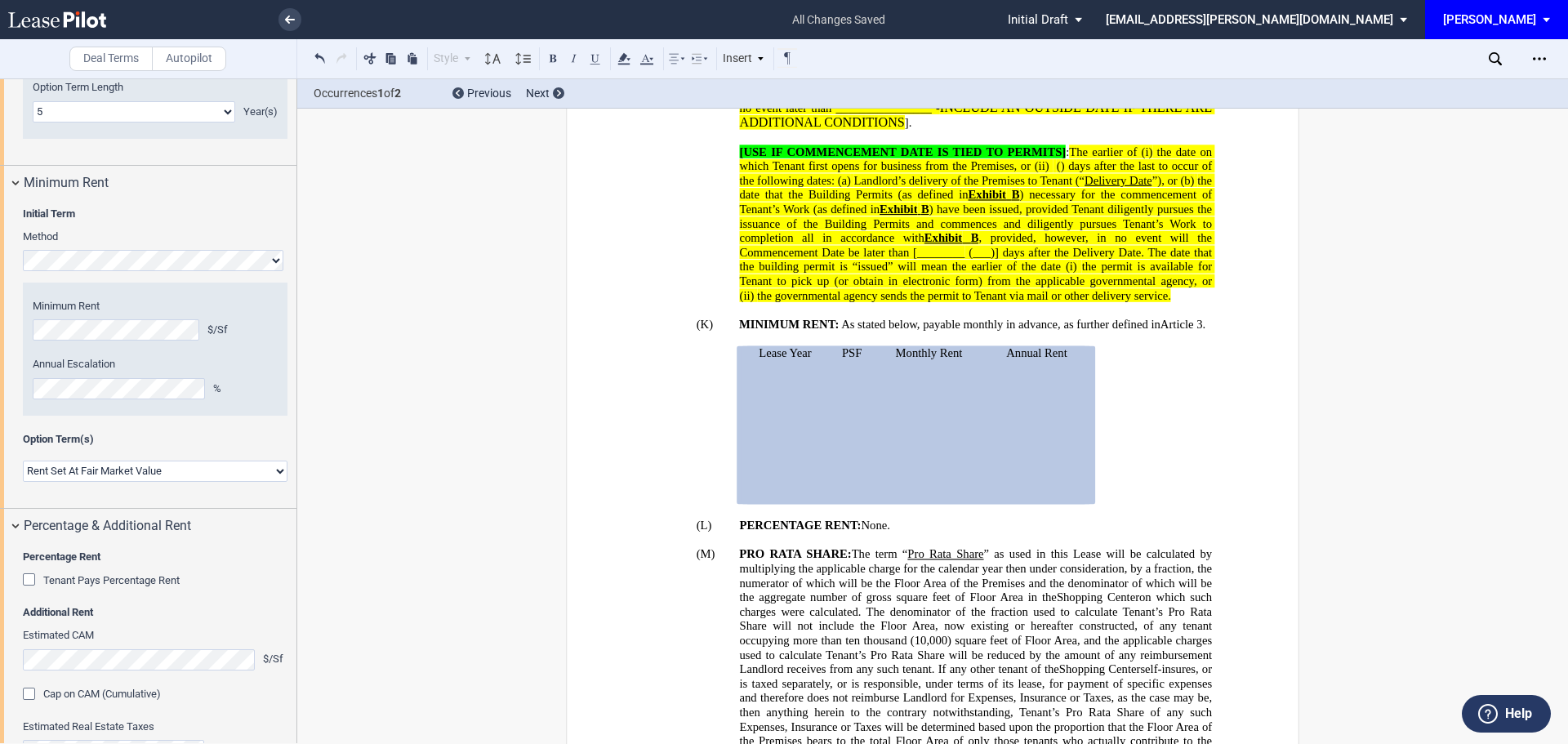 click 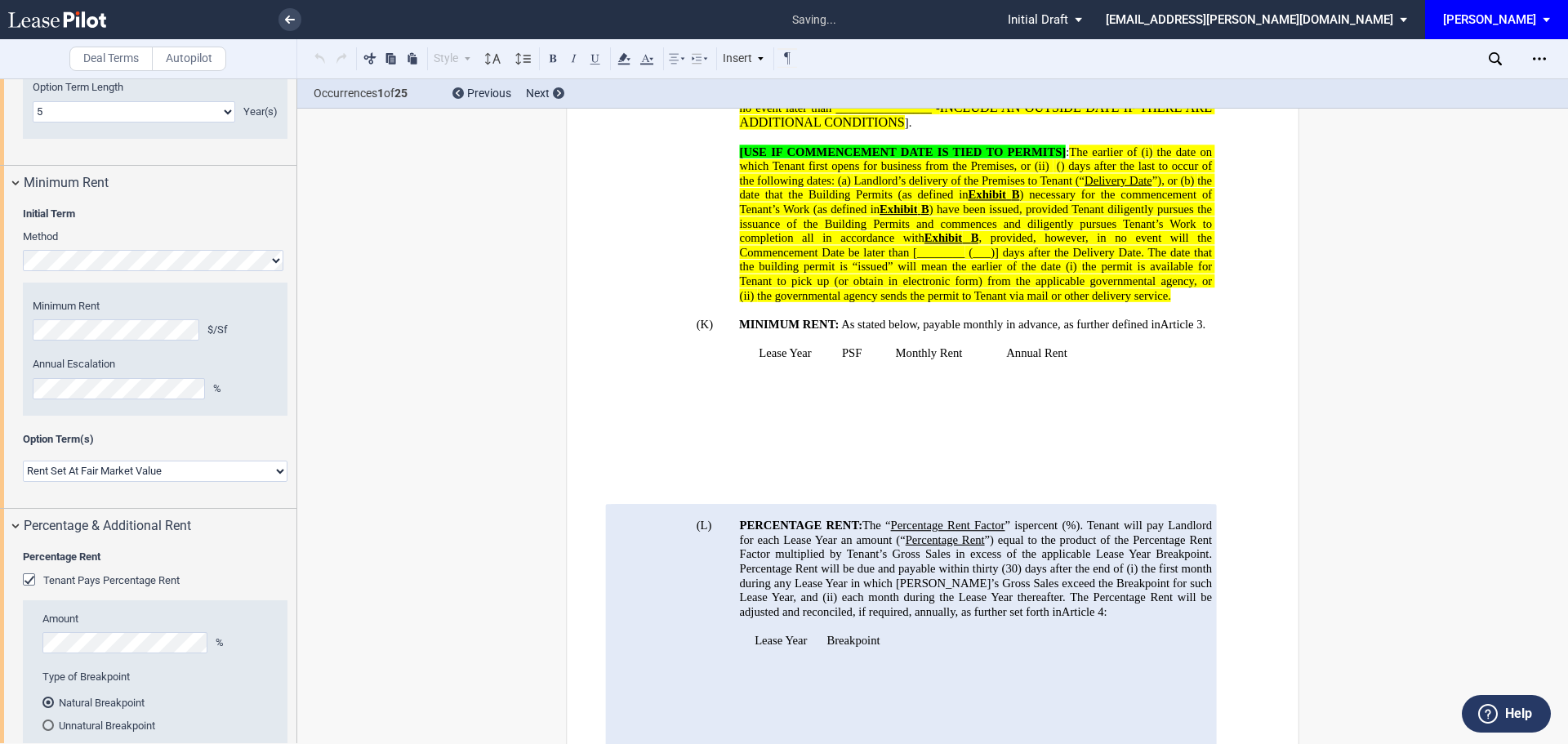 scroll, scrollTop: 1167, scrollLeft: 0, axis: vertical 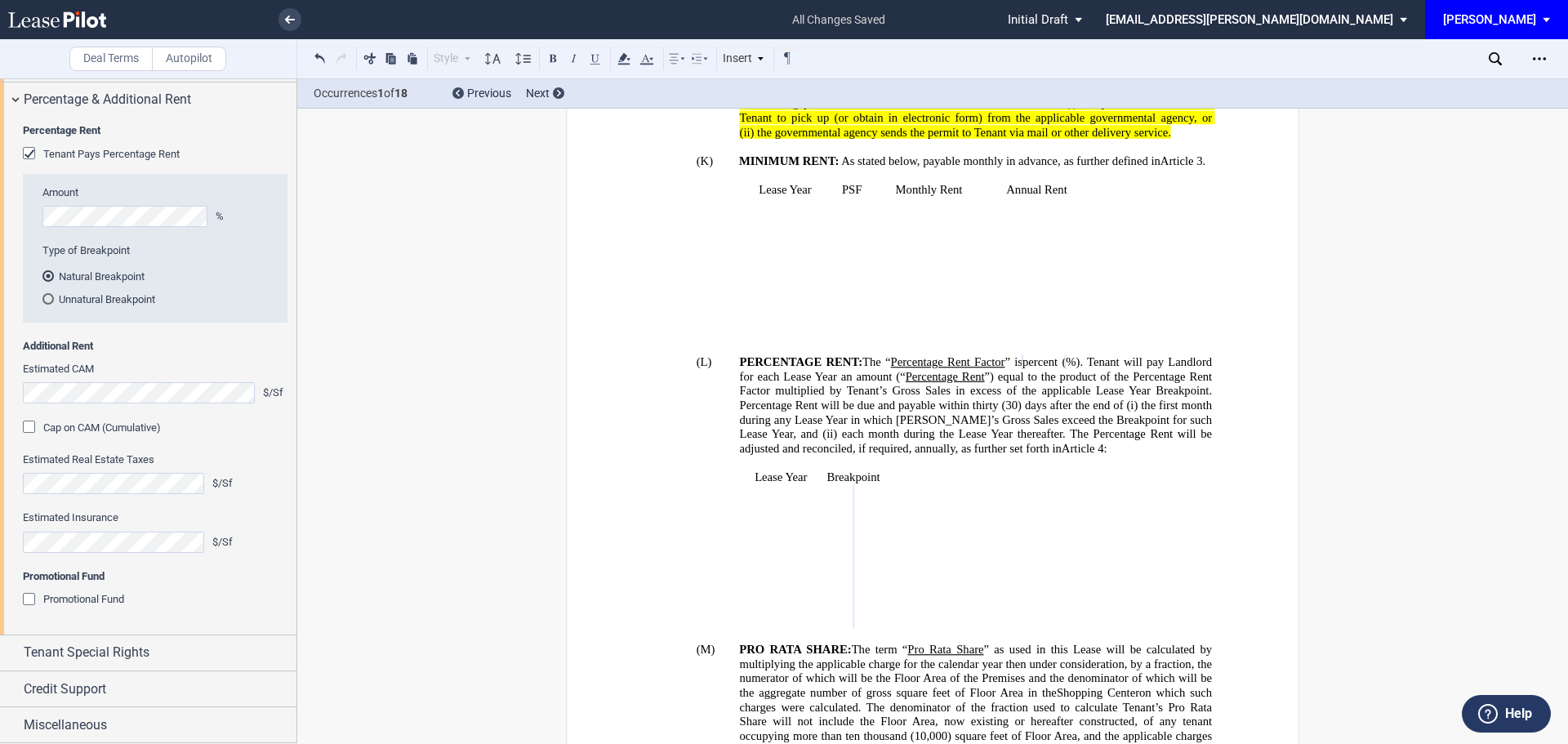 click on "Estimated CAM" 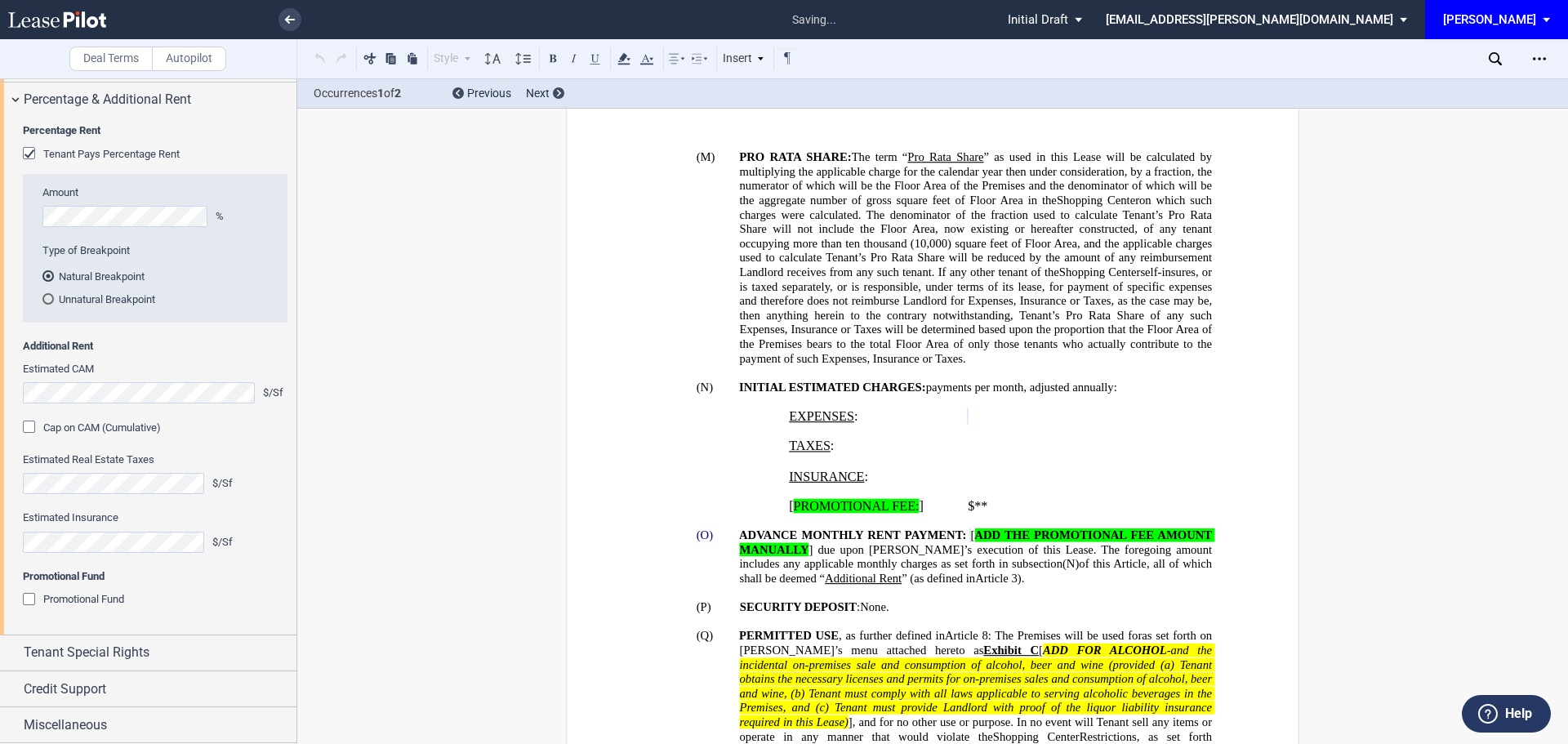 scroll, scrollTop: 1716, scrollLeft: 0, axis: vertical 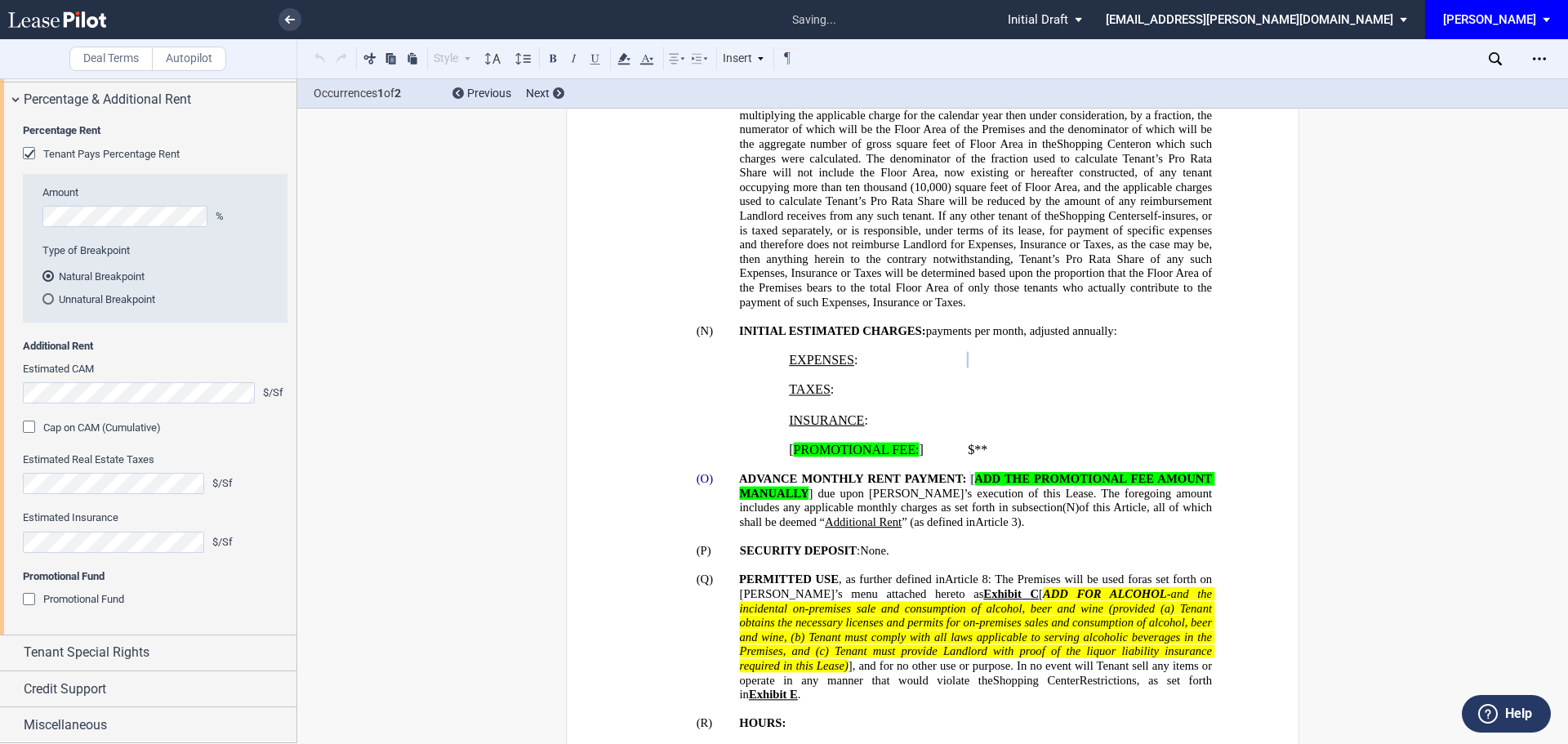click 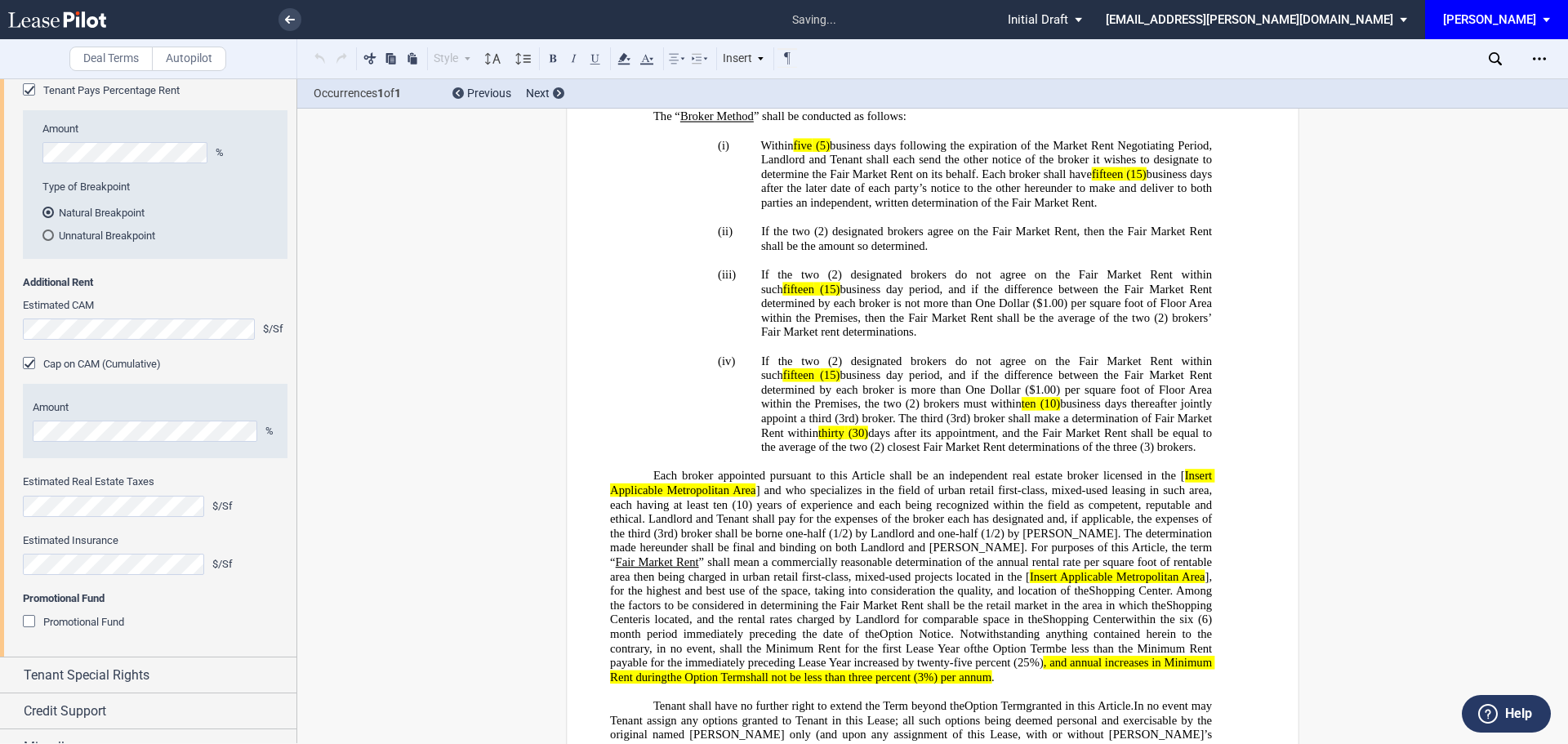scroll, scrollTop: 6945, scrollLeft: 0, axis: vertical 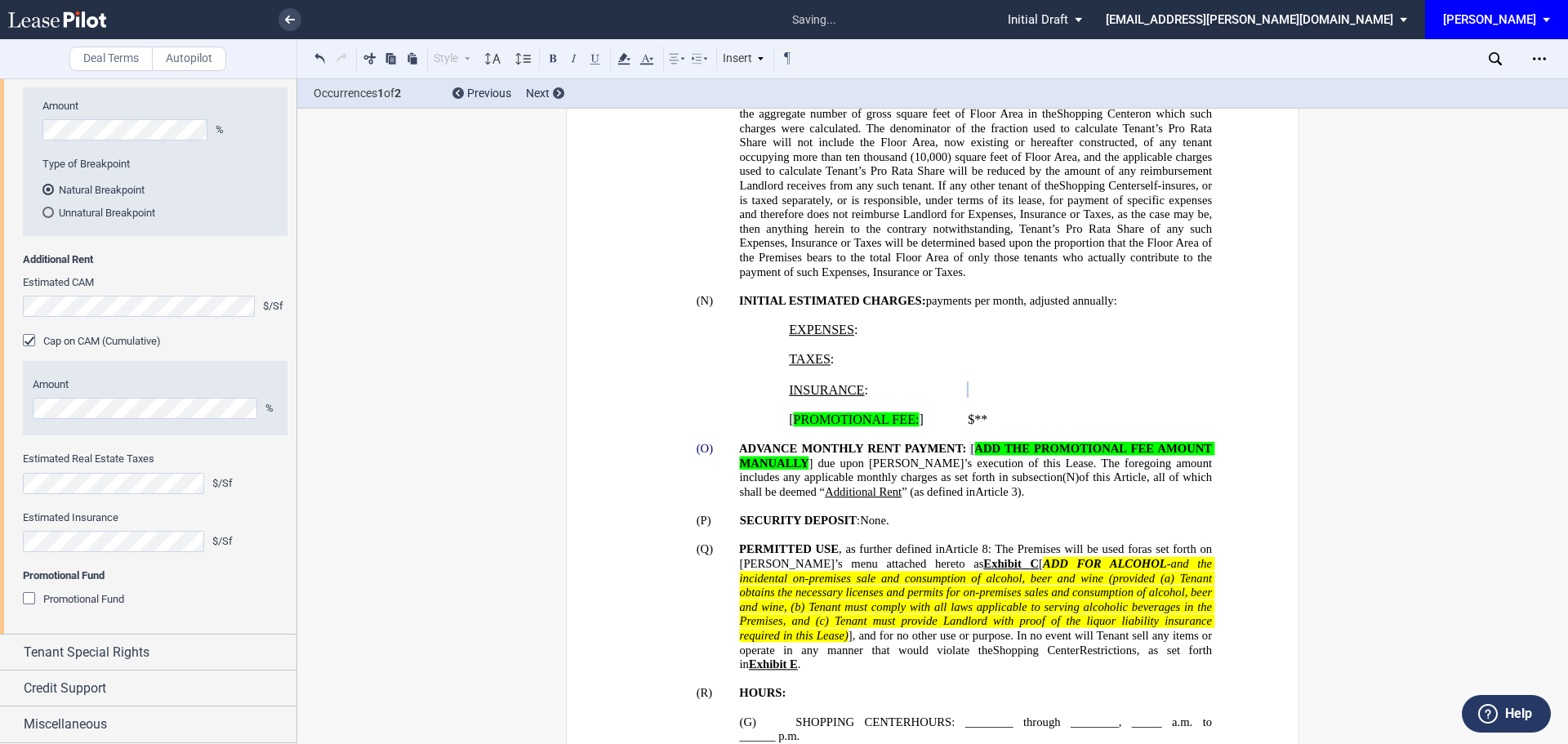 click at bounding box center (31, 600) 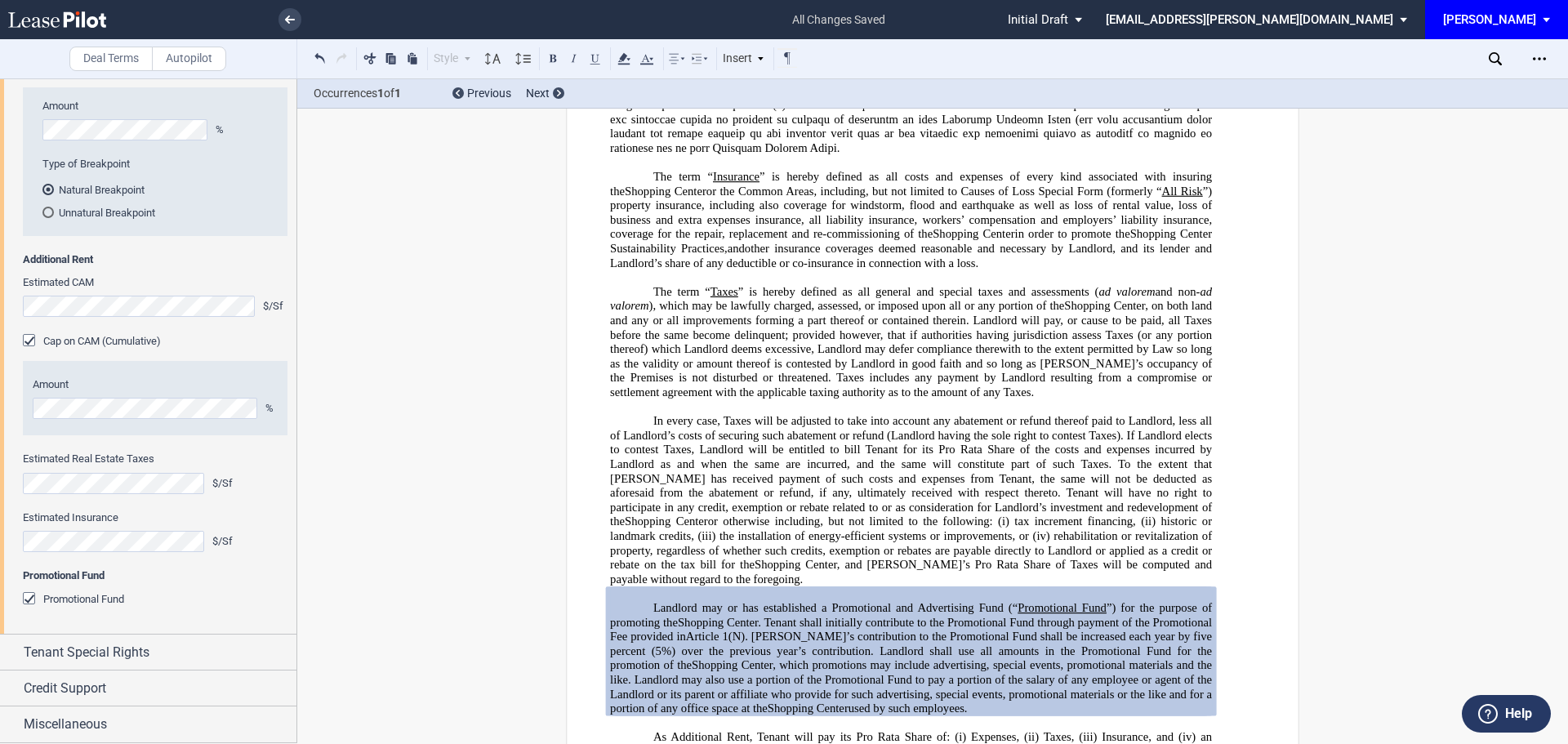 scroll, scrollTop: 14155, scrollLeft: 0, axis: vertical 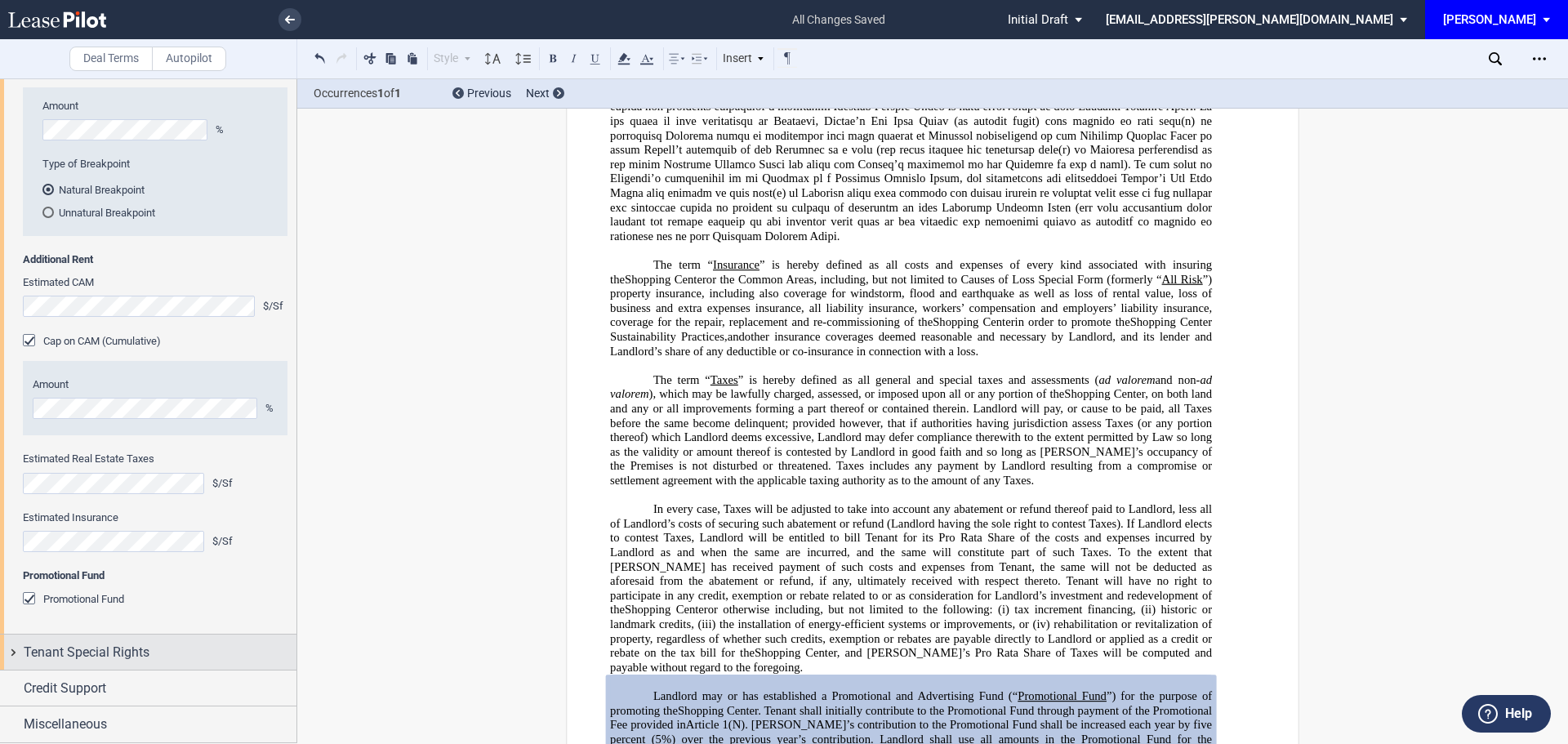 click on "Tenant
Tenant Information
Tenant Trade Name
Tenant Name
Tenant Type
Entity
Individual
State of Formation
Entity Type
Corporation
Limited Liability Company
General Partnership
Limited Partnership
Other" at bounding box center [148, -681] 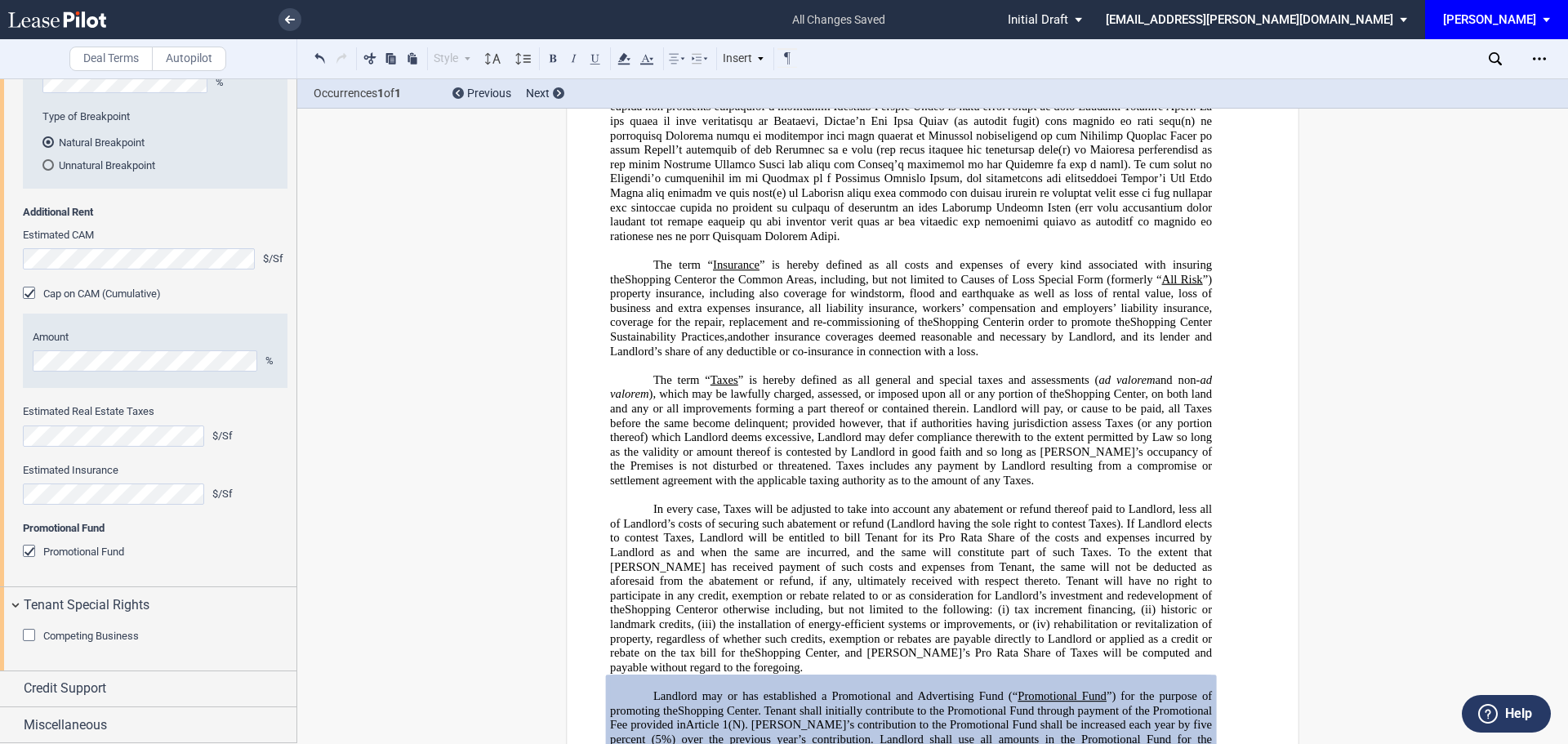 scroll, scrollTop: 2373, scrollLeft: 0, axis: vertical 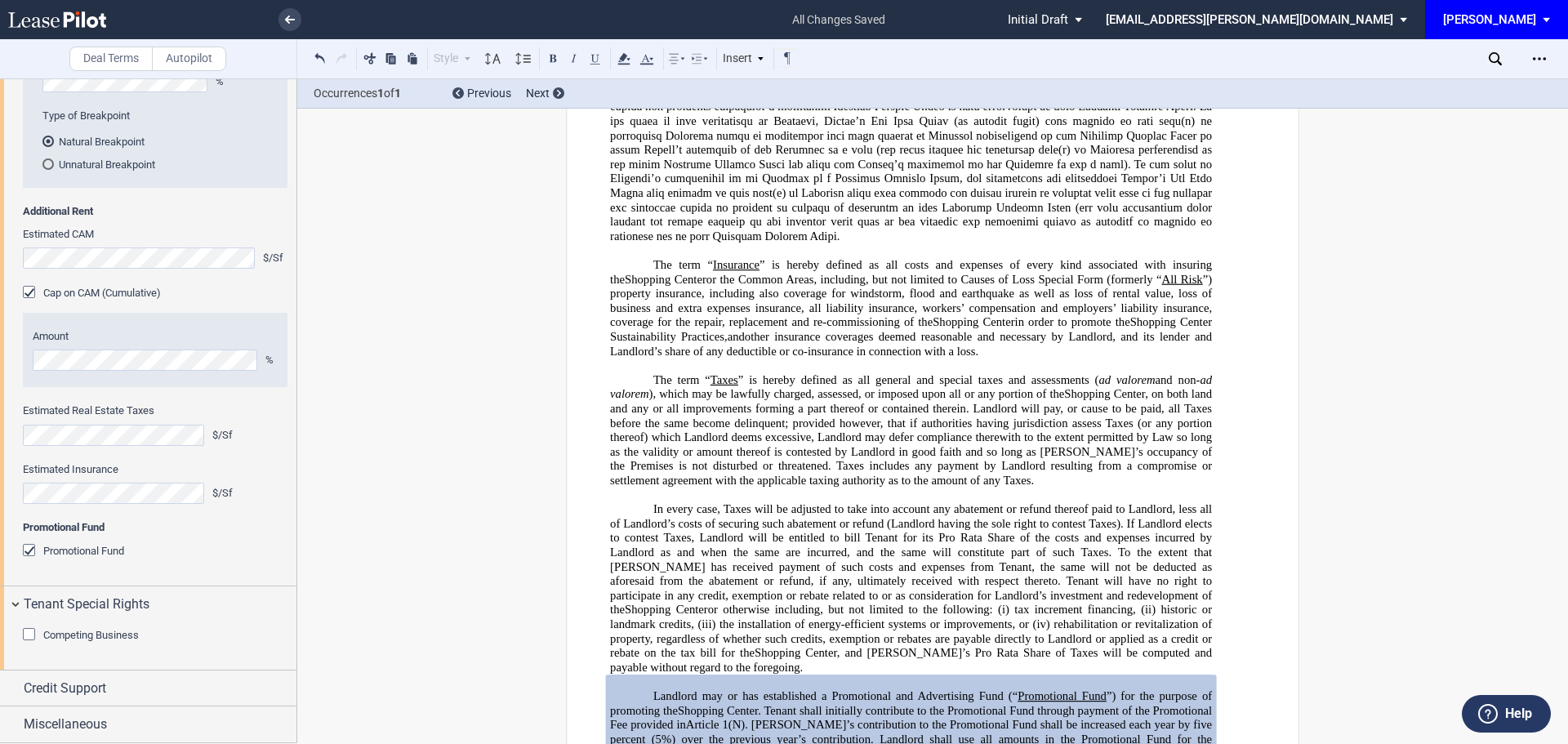 click at bounding box center [31, 636] 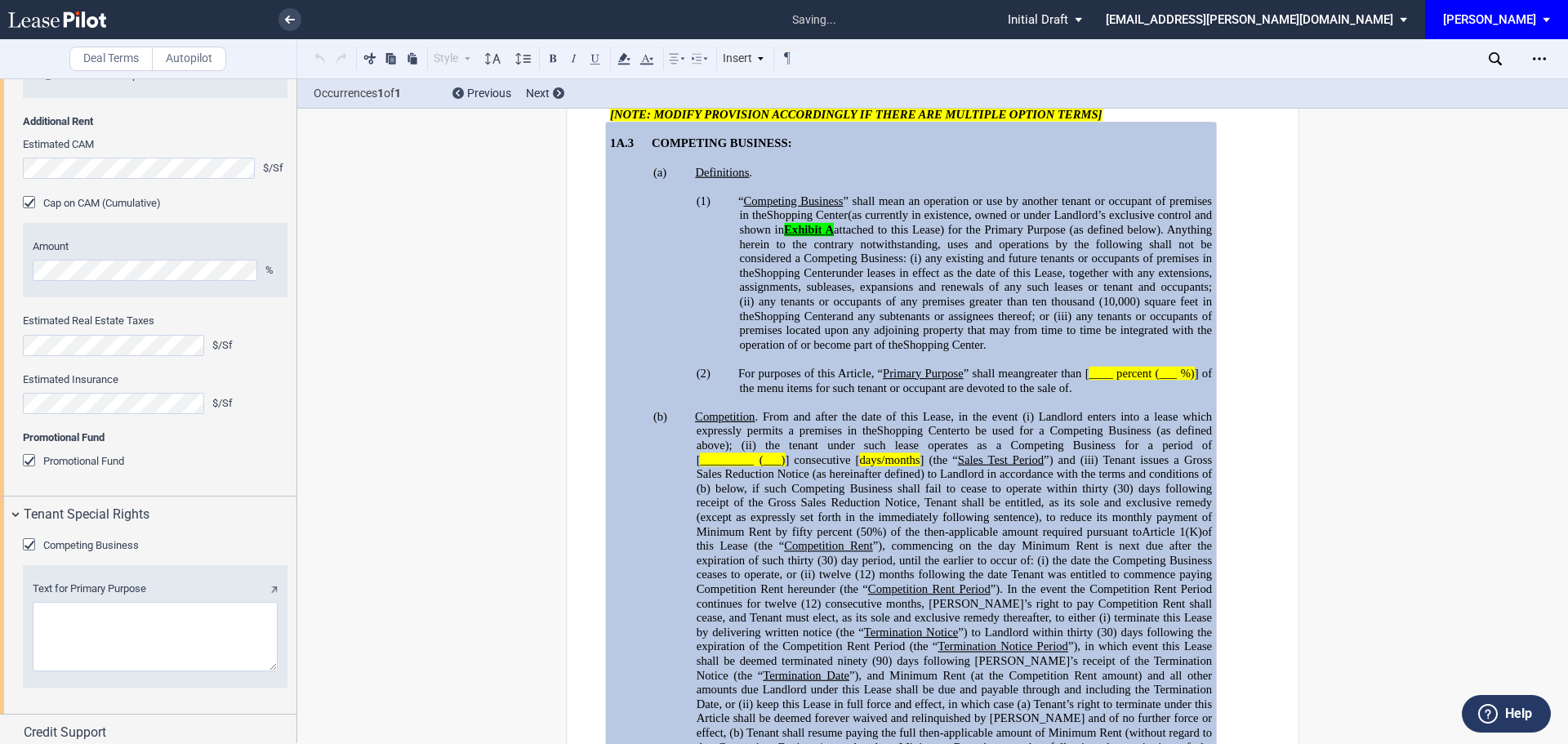 scroll, scrollTop: 7075, scrollLeft: 0, axis: vertical 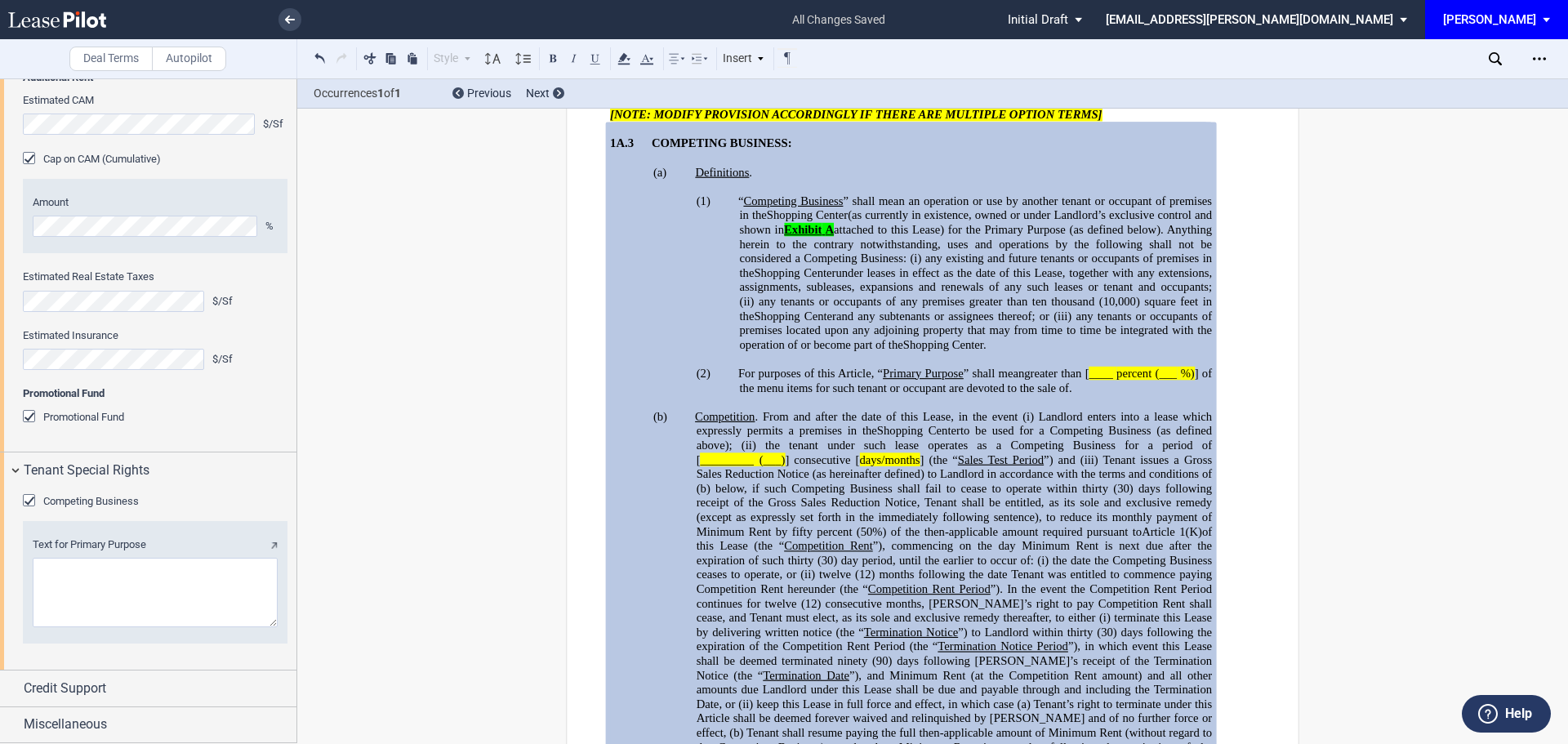 click on "Text for Primary Purpose" at bounding box center [155, 592] 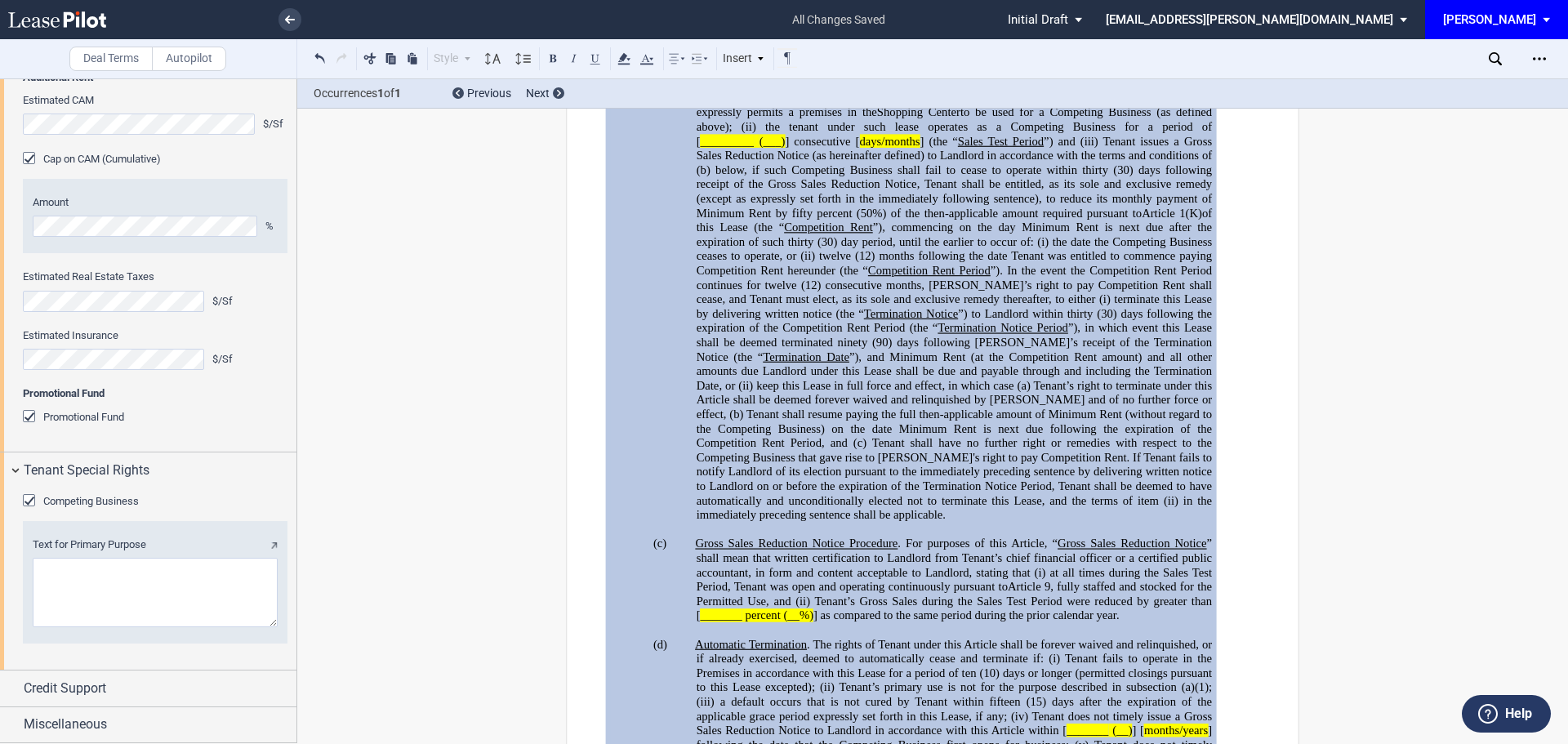 scroll, scrollTop: 7402, scrollLeft: 0, axis: vertical 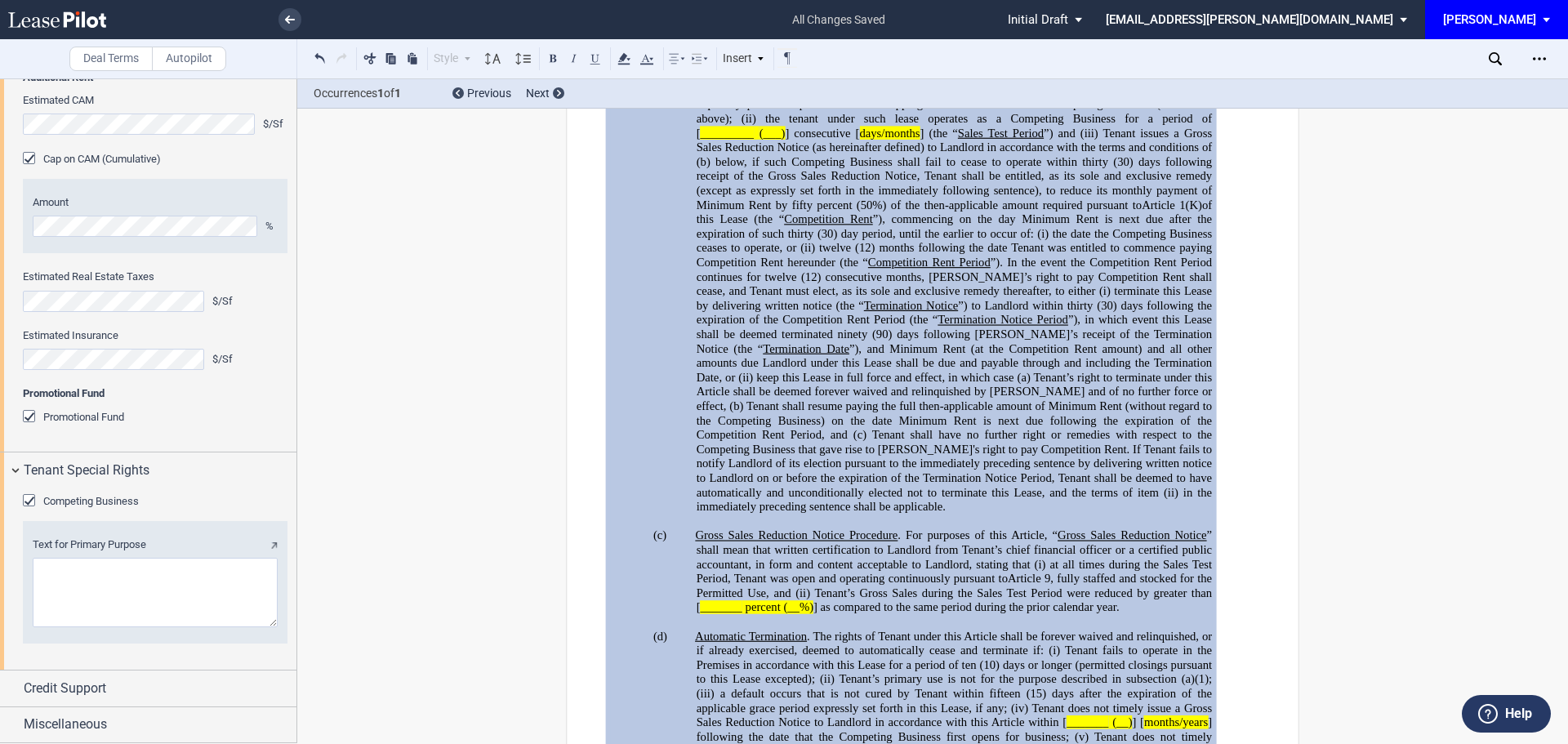 click on "Text for Primary Purpose" at bounding box center [155, 592] 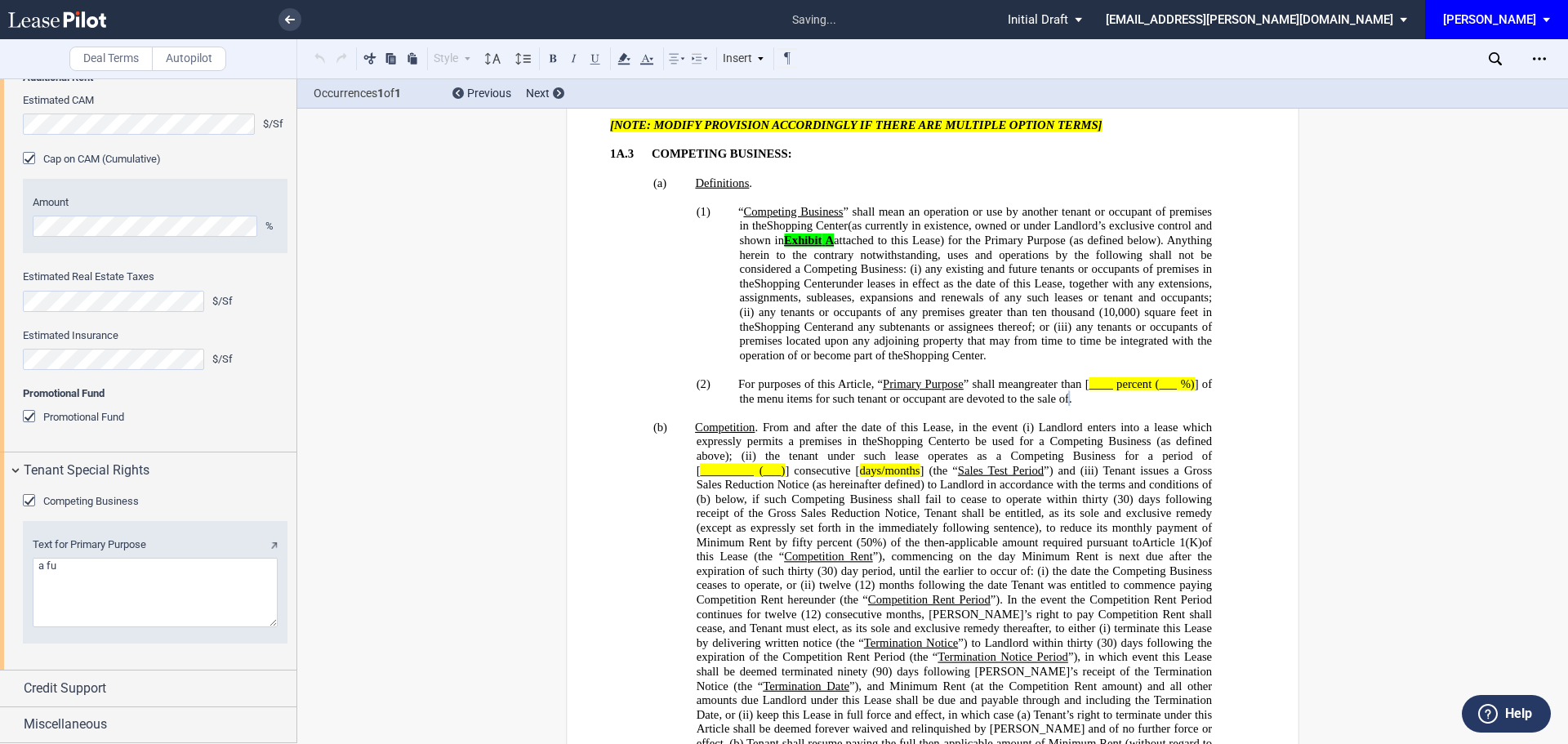 scroll, scrollTop: 7059, scrollLeft: 0, axis: vertical 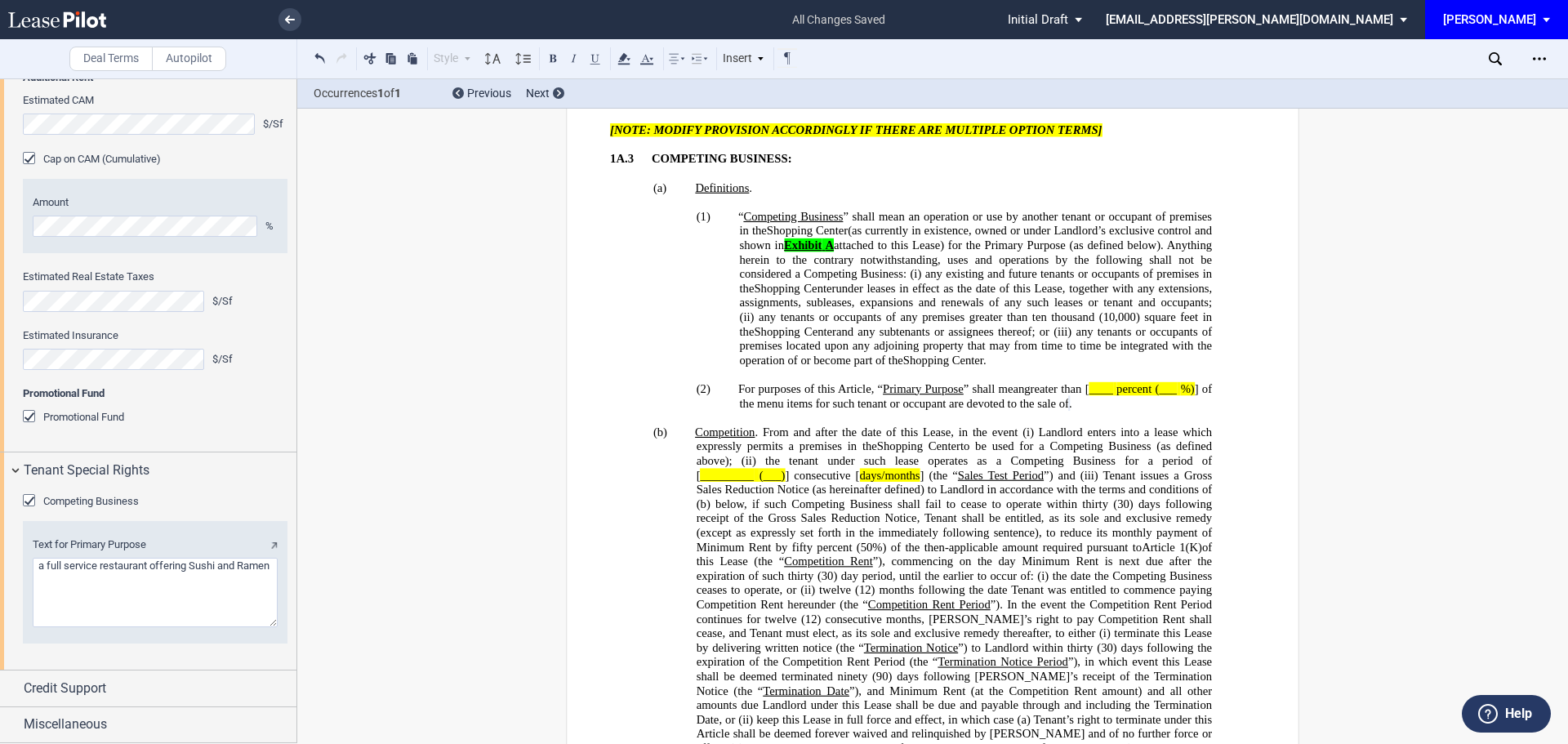 type on "a full service restaurant offering Sushi and Ramen" 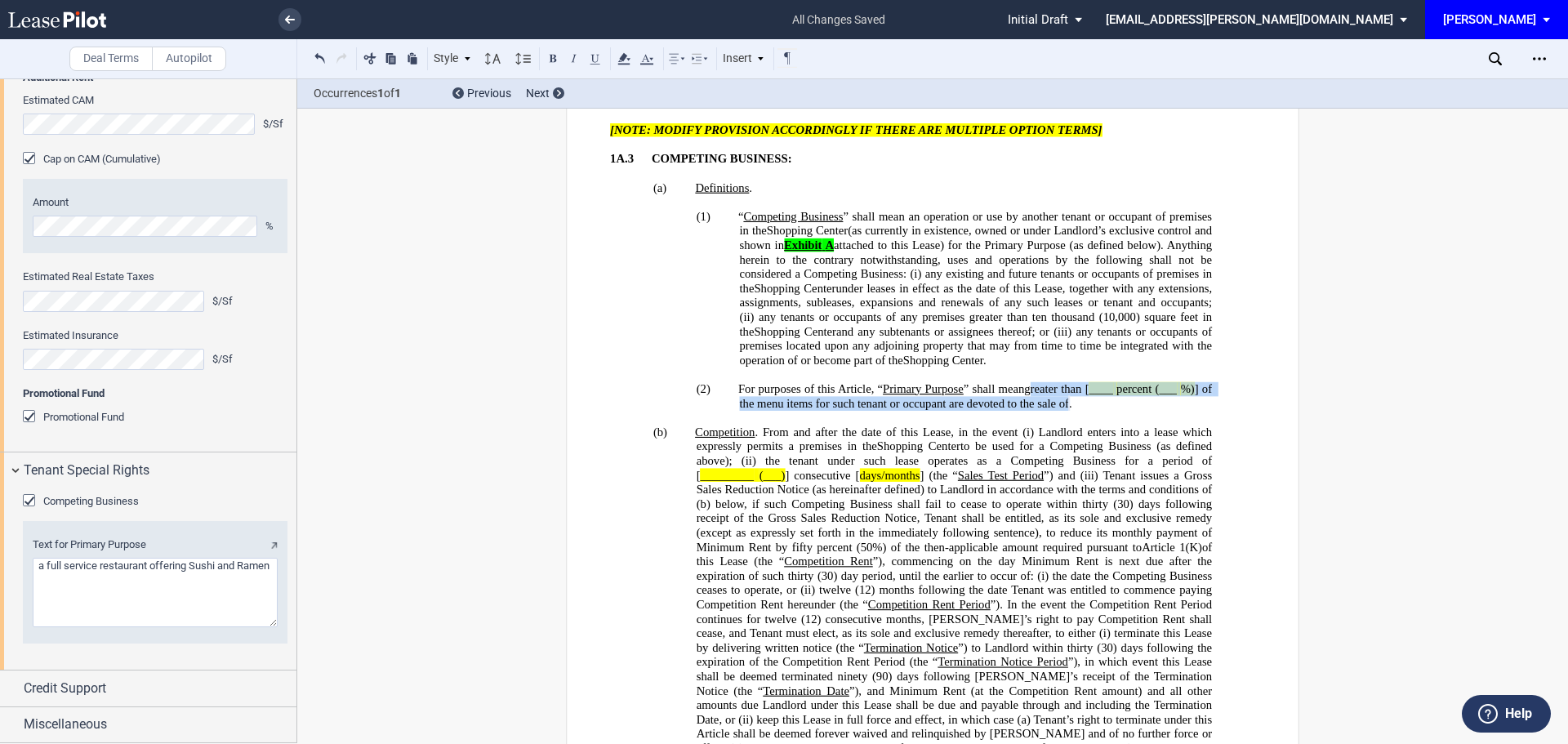 drag, startPoint x: 1087, startPoint y: 359, endPoint x: 1023, endPoint y: 345, distance: 65.51336 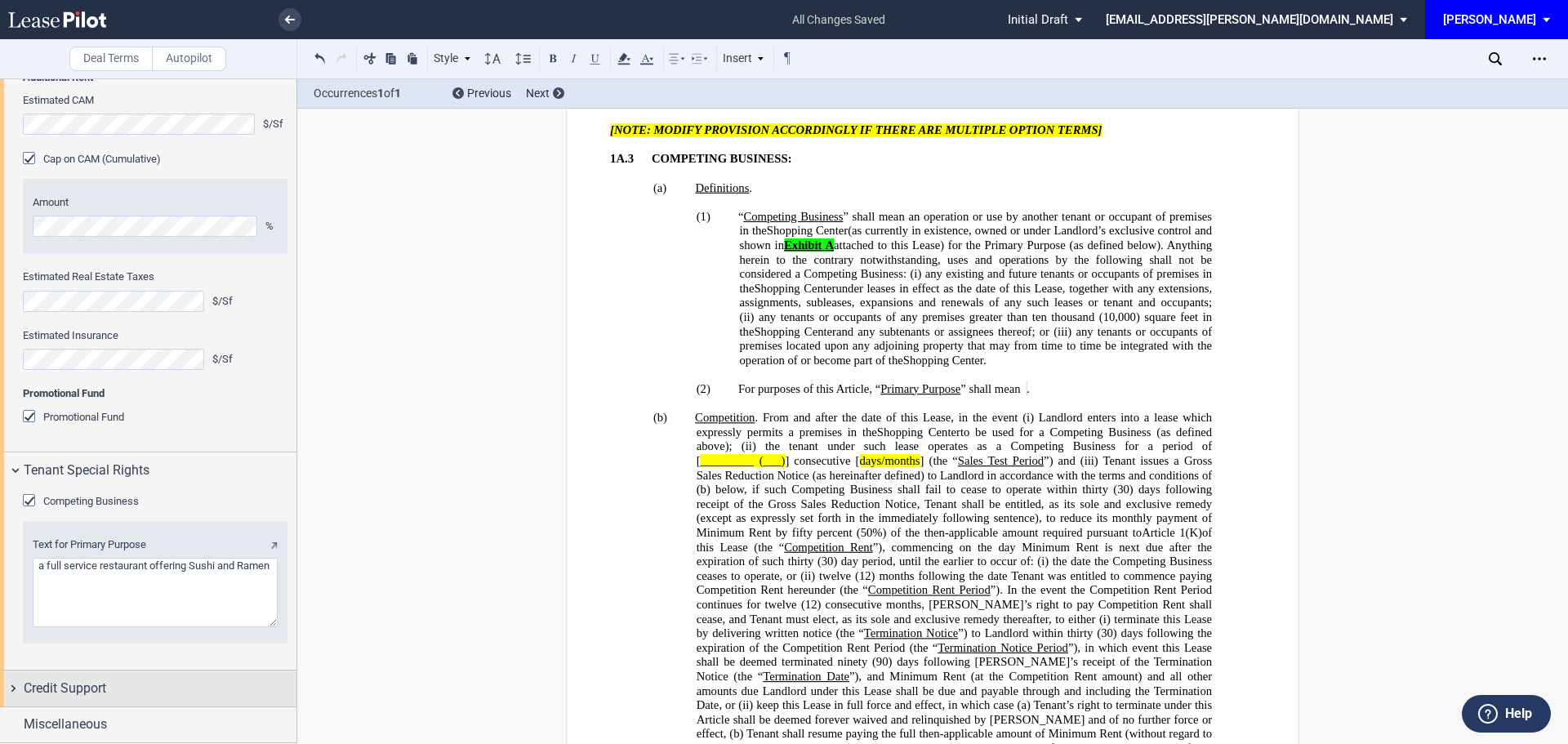 click on "Credit Support" at bounding box center (65, 688) 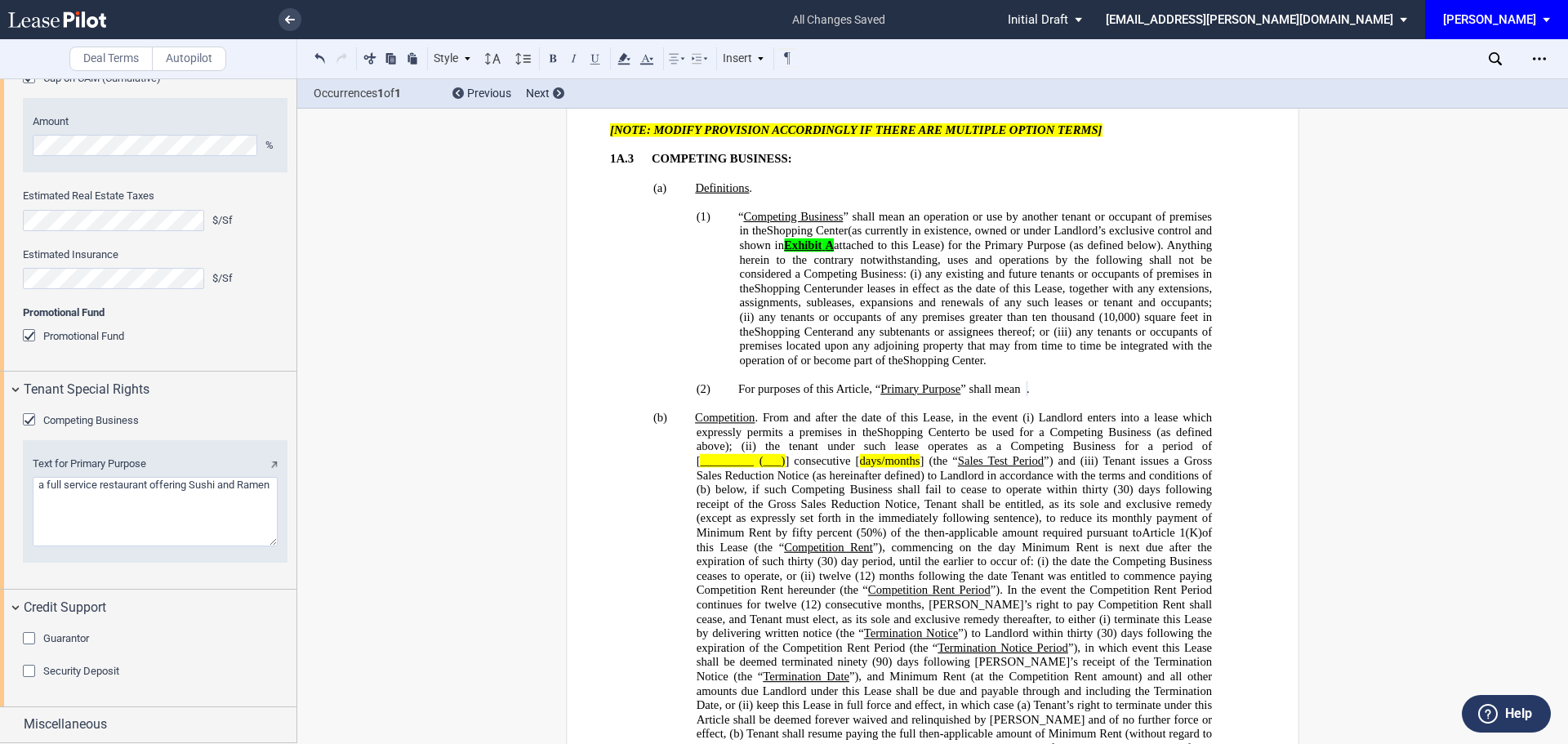 click at bounding box center (31, 640) 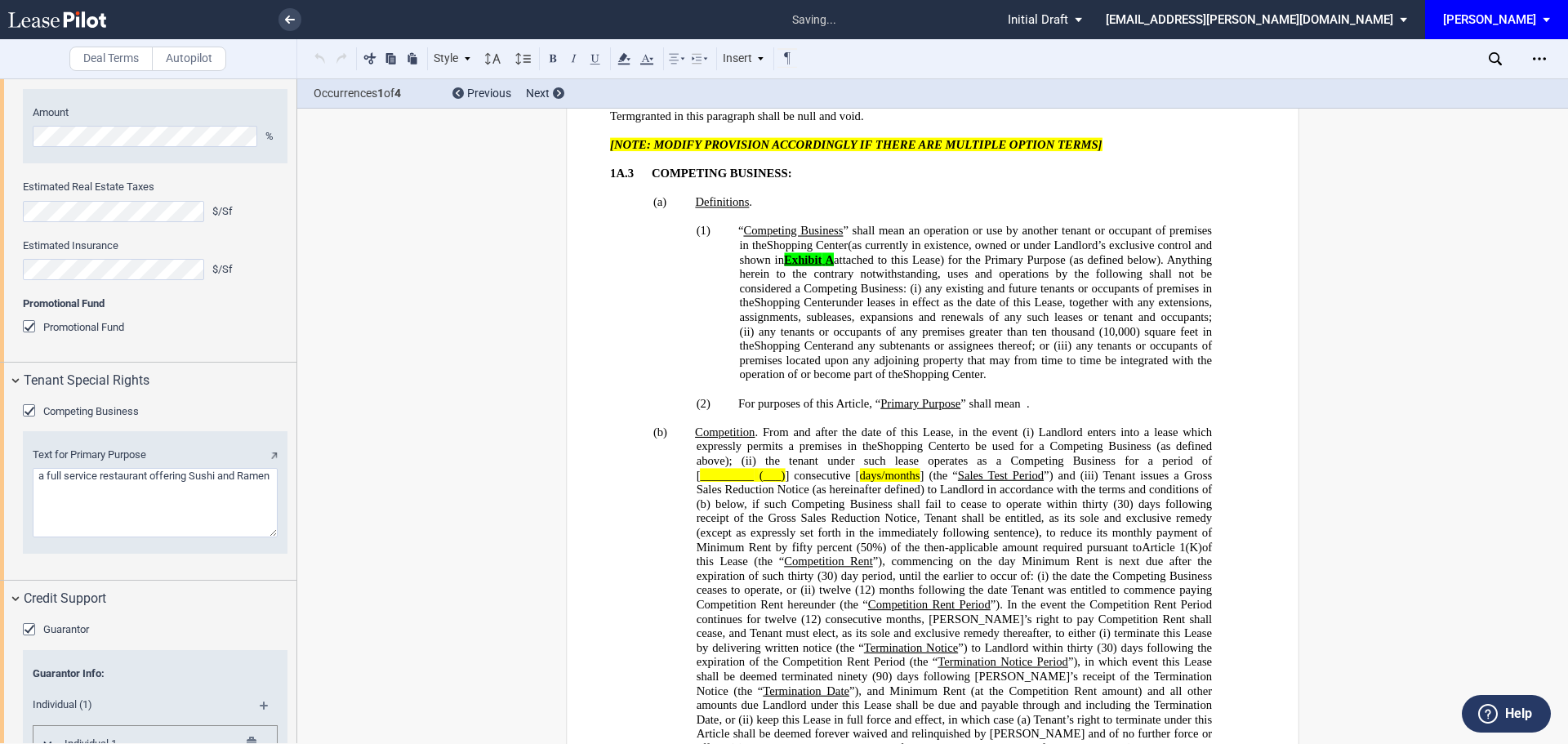 scroll, scrollTop: 7074, scrollLeft: 0, axis: vertical 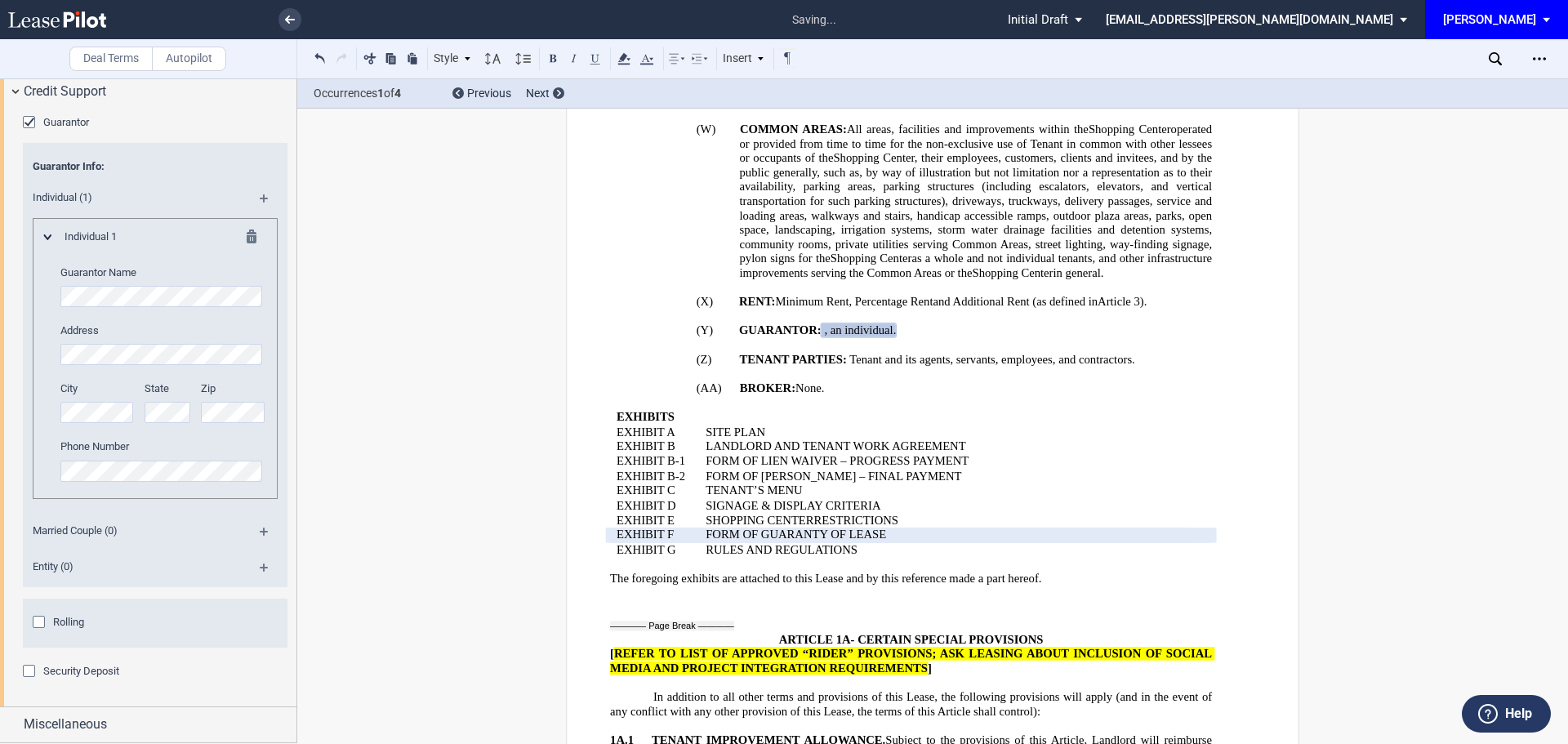 click on "Entity (0)" at bounding box center (155, 569) 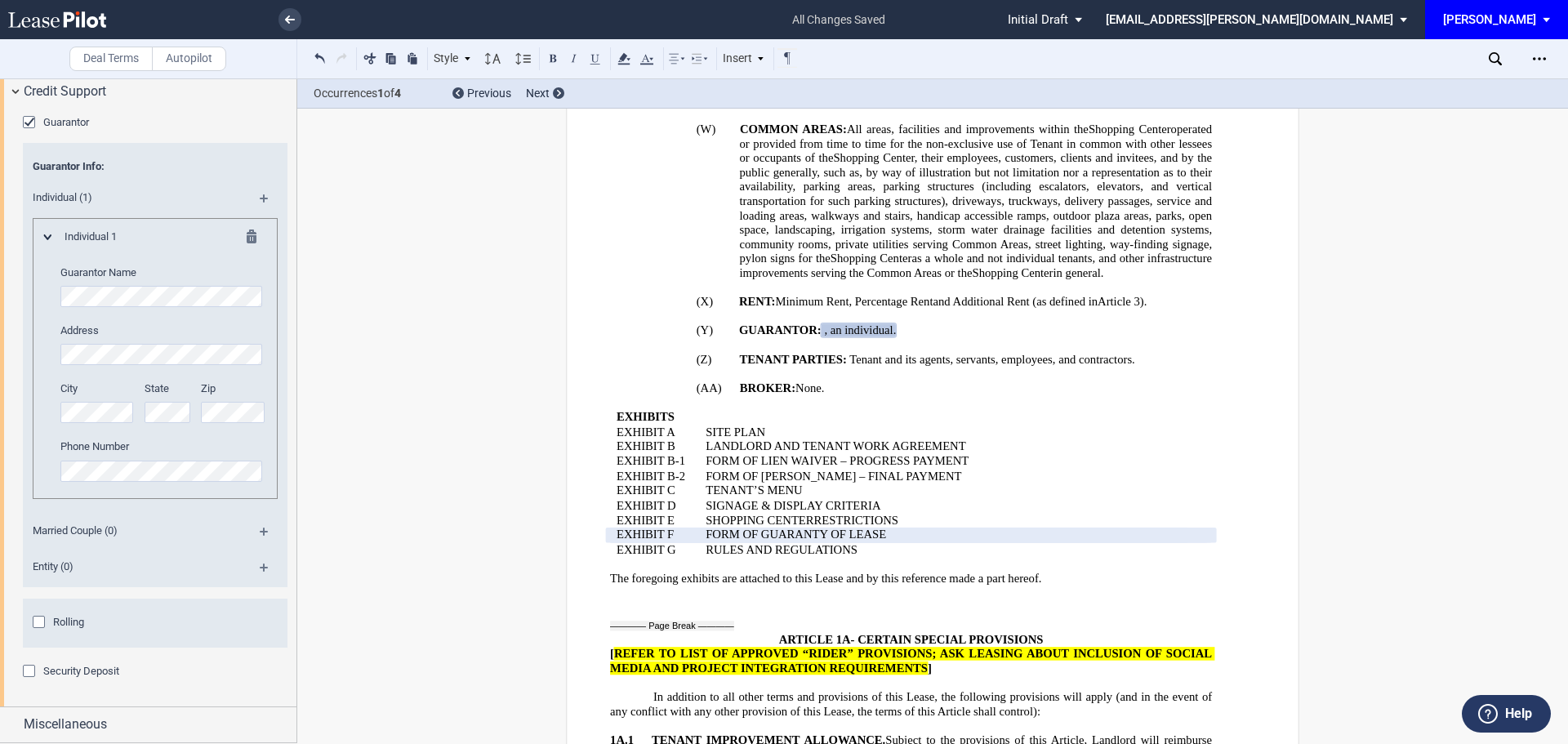 click at bounding box center (270, 573) 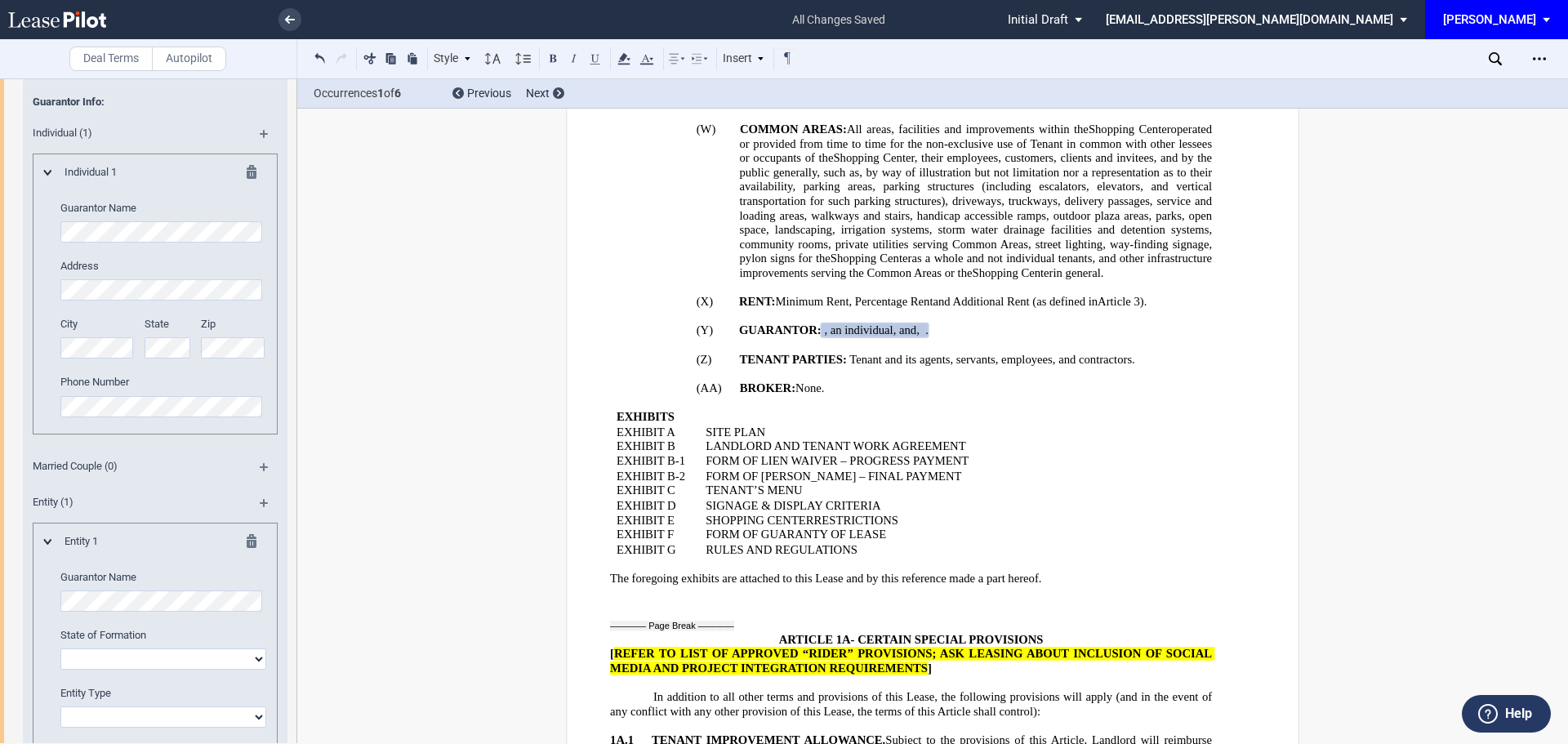 click at bounding box center (256, 175) 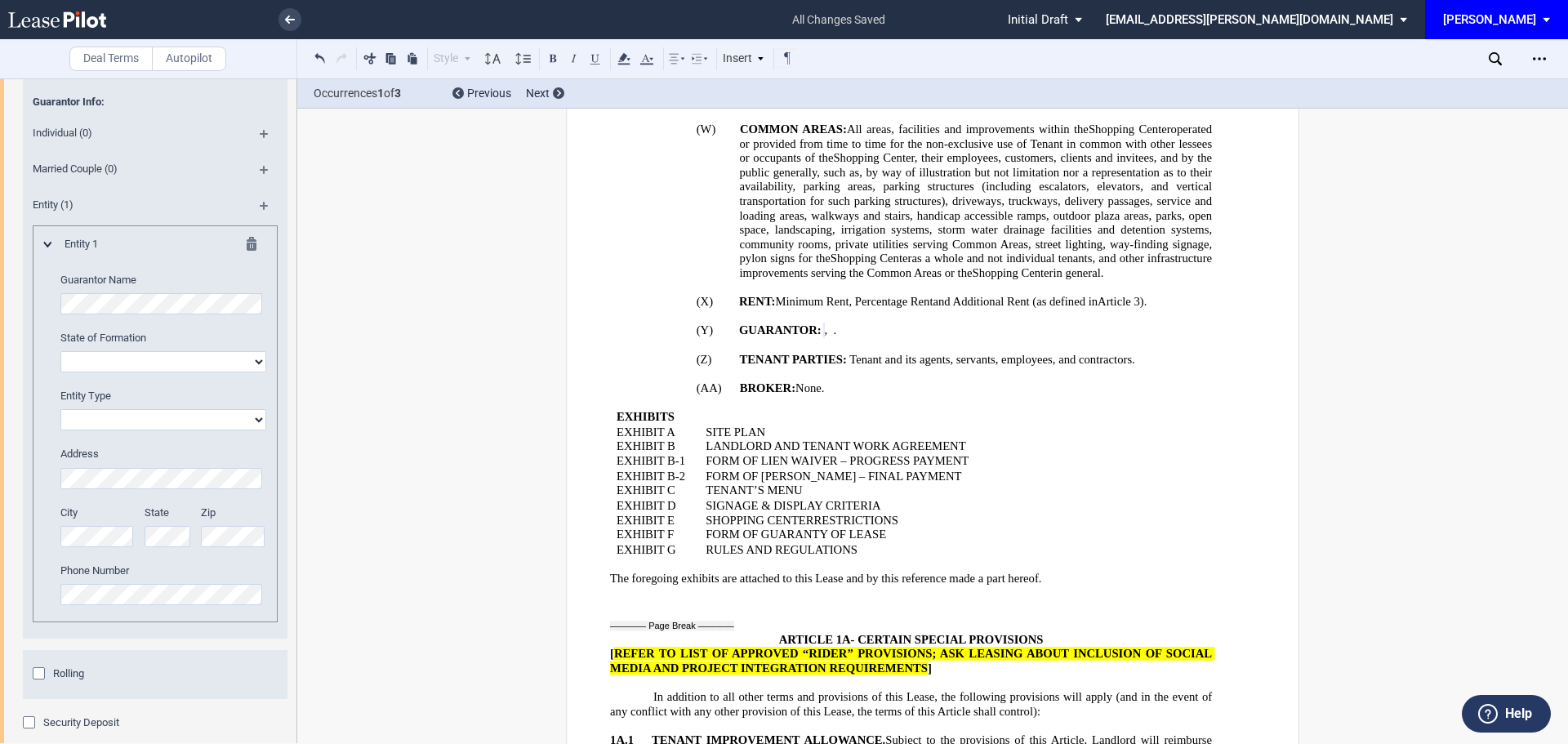 click on "[US_STATE]
[US_STATE]
[US_STATE]
[US_STATE]
[US_STATE]
[US_STATE]
[US_STATE]
[US_STATE]
[US_STATE]
[US_STATE]
[US_STATE]
[US_STATE]
[US_STATE]
[US_STATE]
[US_STATE]
[US_STATE]
[US_STATE]
[US_STATE]
[US_STATE]
[US_STATE]
[US_STATE]
[US_STATE]
[US_STATE]
[US_STATE]
[US_STATE]
[US_STATE]
[US_STATE]
[US_STATE]
[US_STATE]
[US_STATE]
[US_STATE]
[US_STATE] [US_STATE] [US_STATE] [US_STATE]" at bounding box center [163, 362] 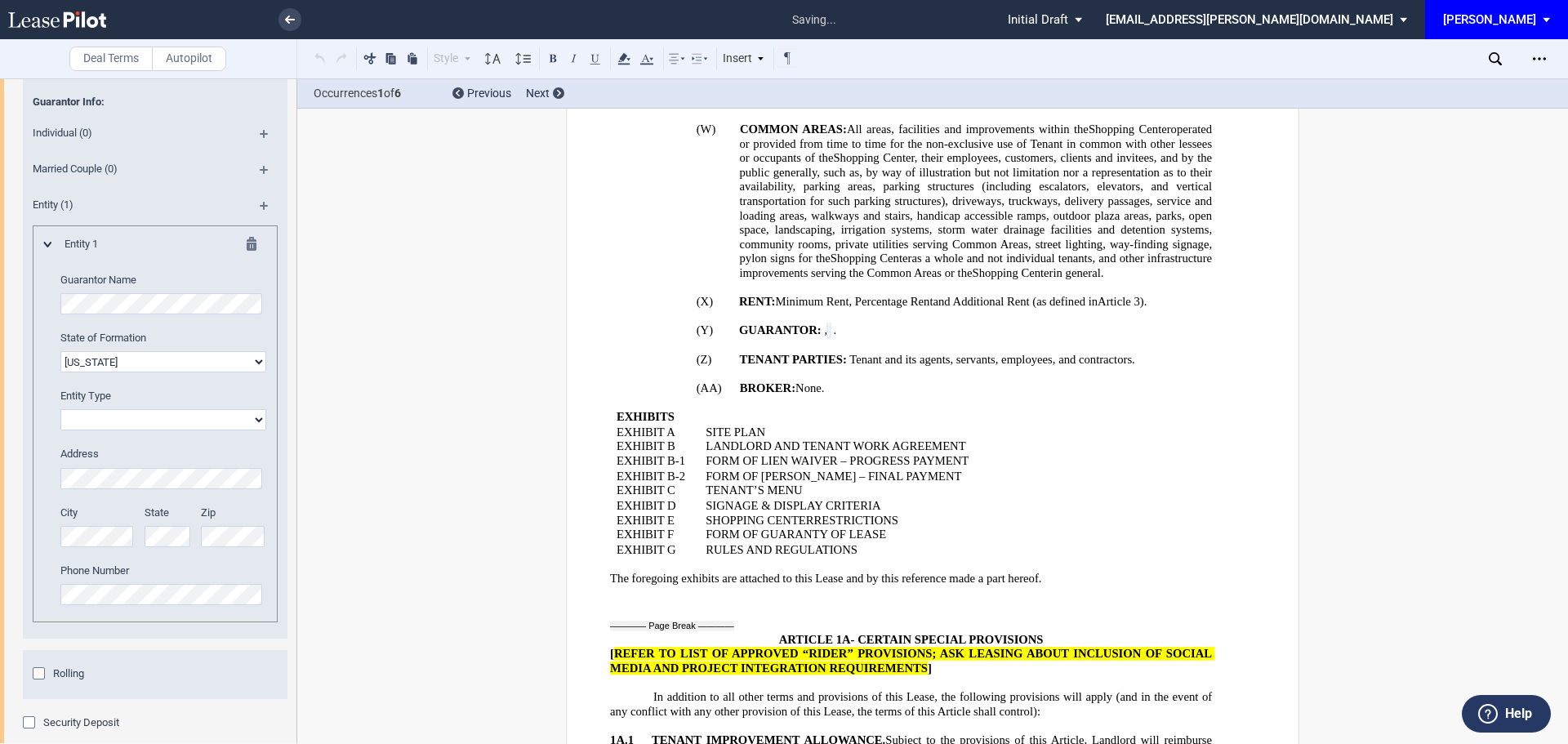 click on "Corporation
Limited liability company
General Partnership
Limited Partnership
Other" at bounding box center (163, 420) 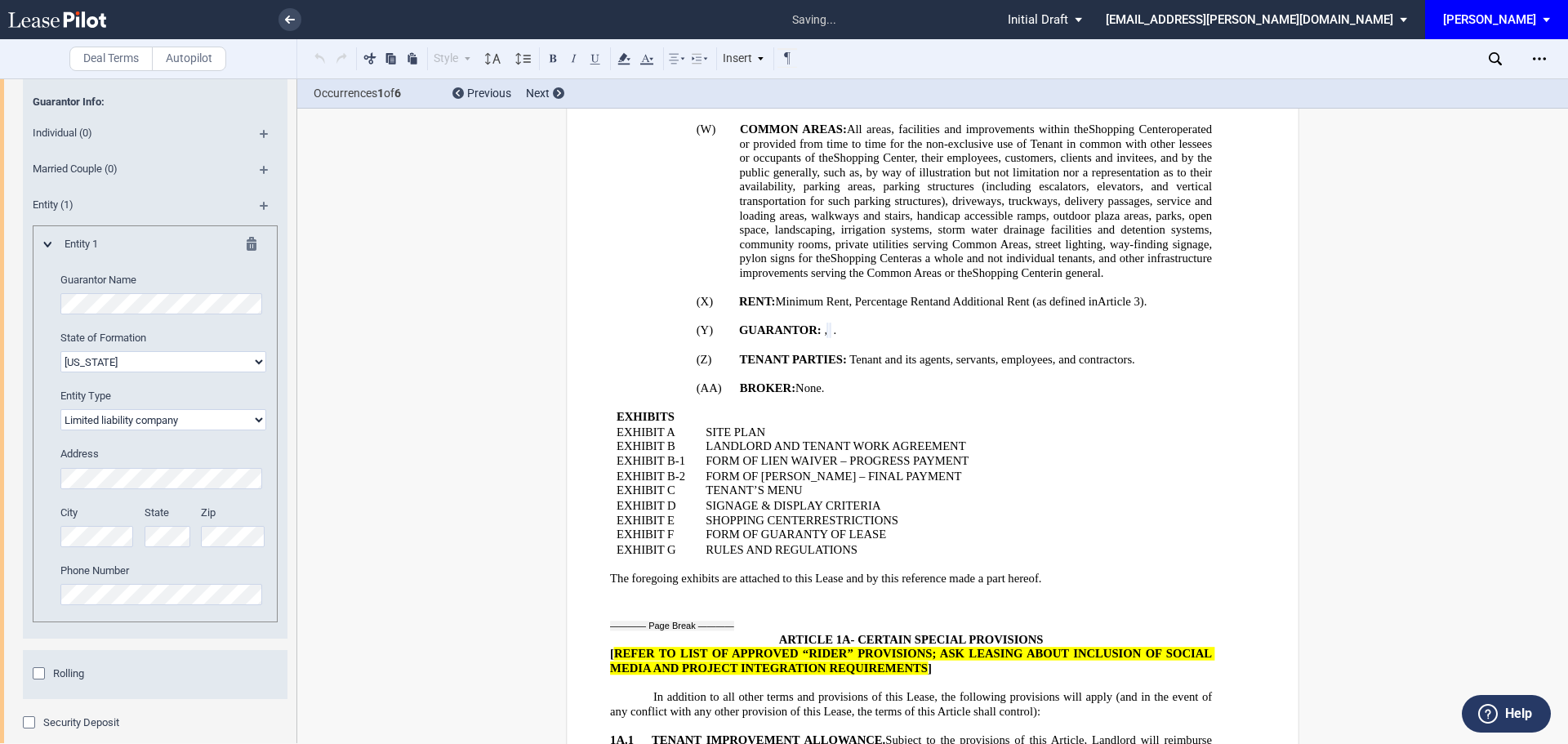 click on "Corporation
Limited liability company
General Partnership
Limited Partnership
Other" at bounding box center (163, 420) 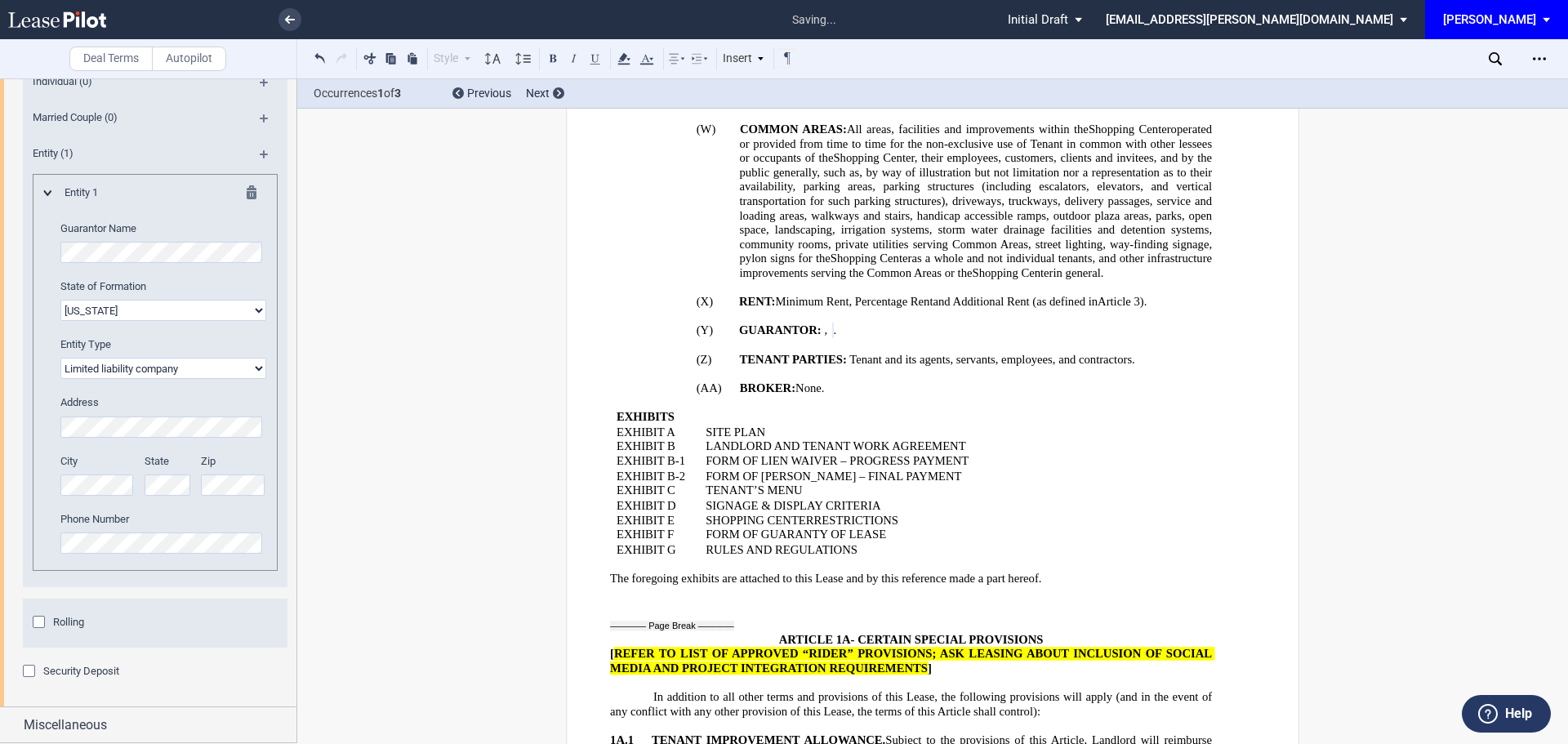 scroll, scrollTop: 3220, scrollLeft: 0, axis: vertical 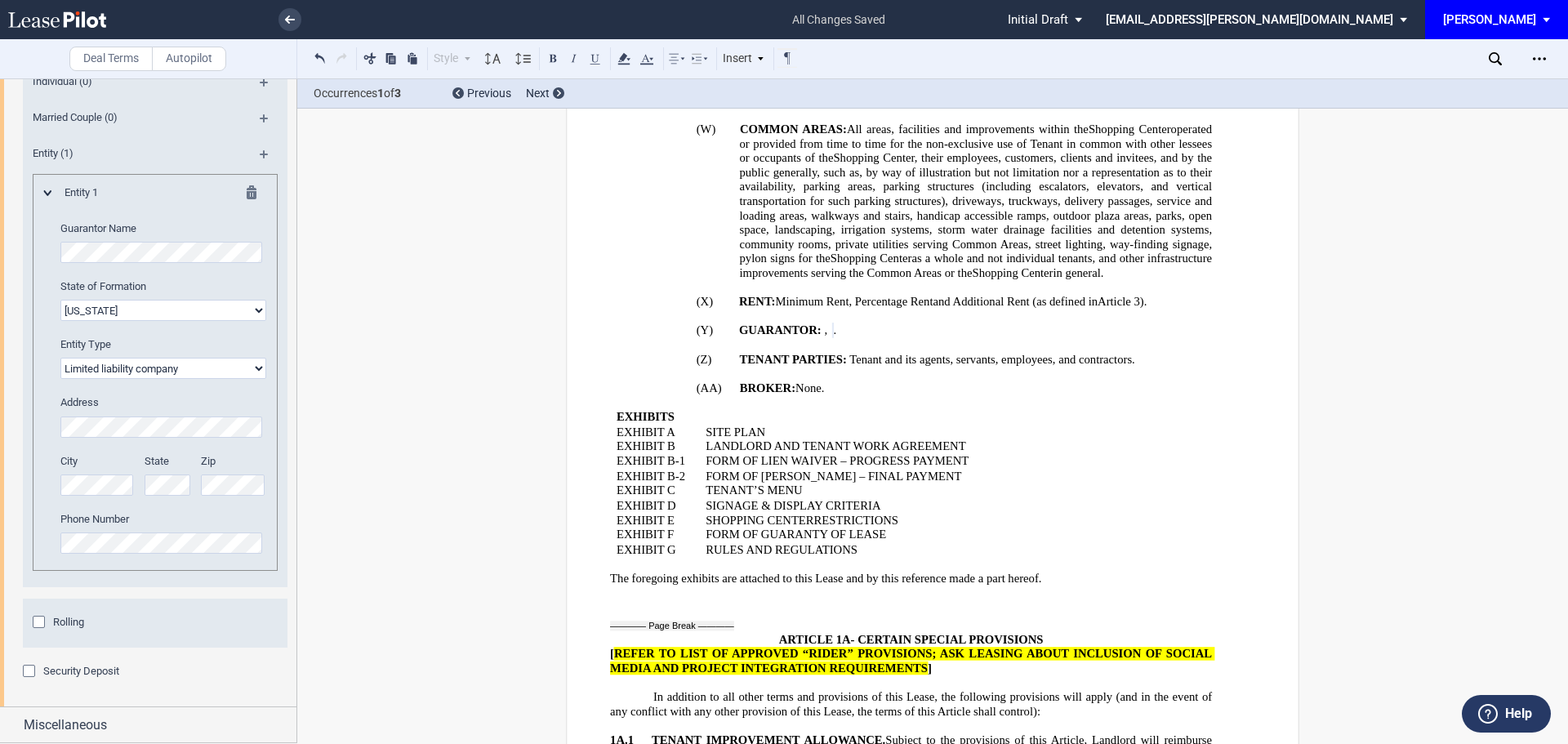 click 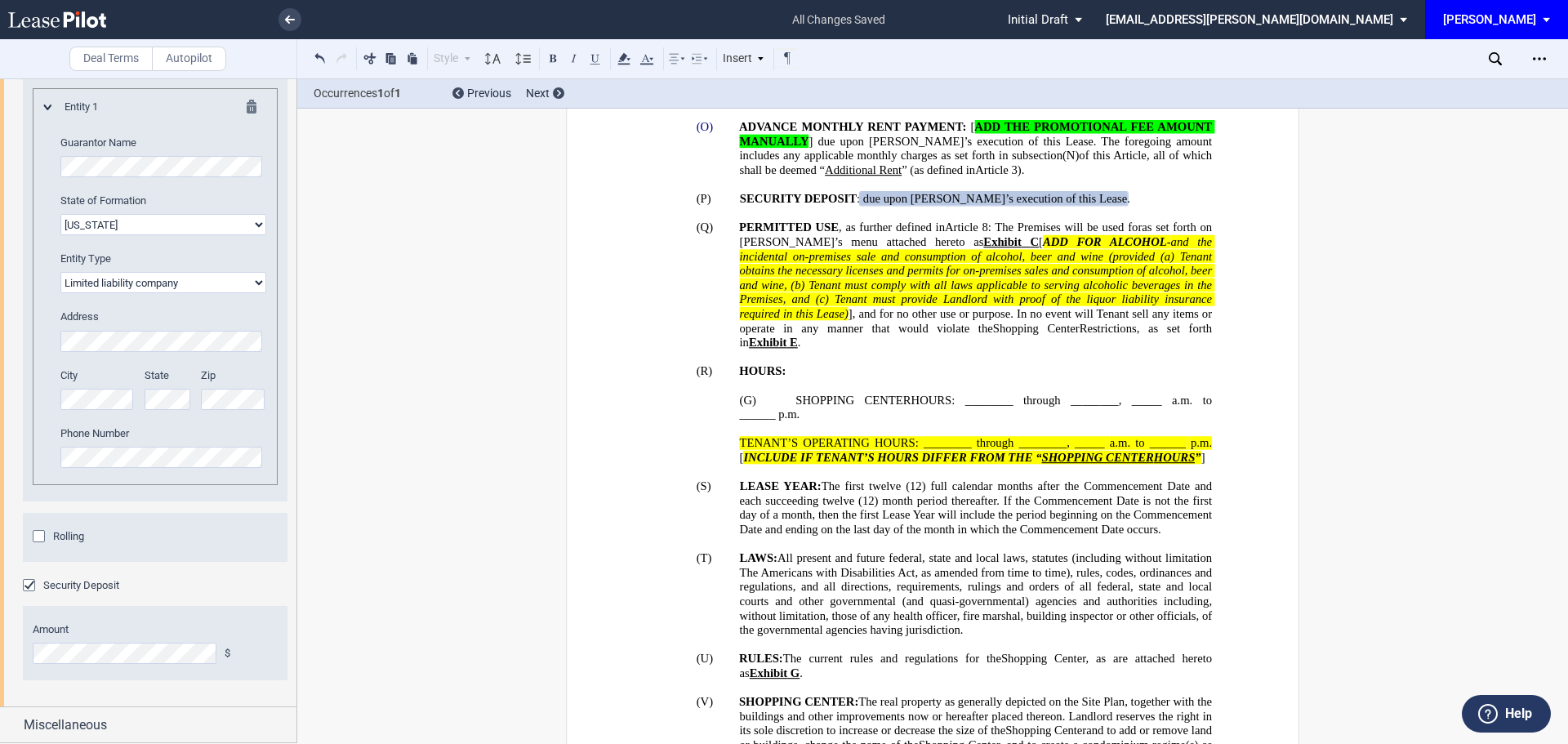 scroll, scrollTop: 2152, scrollLeft: 0, axis: vertical 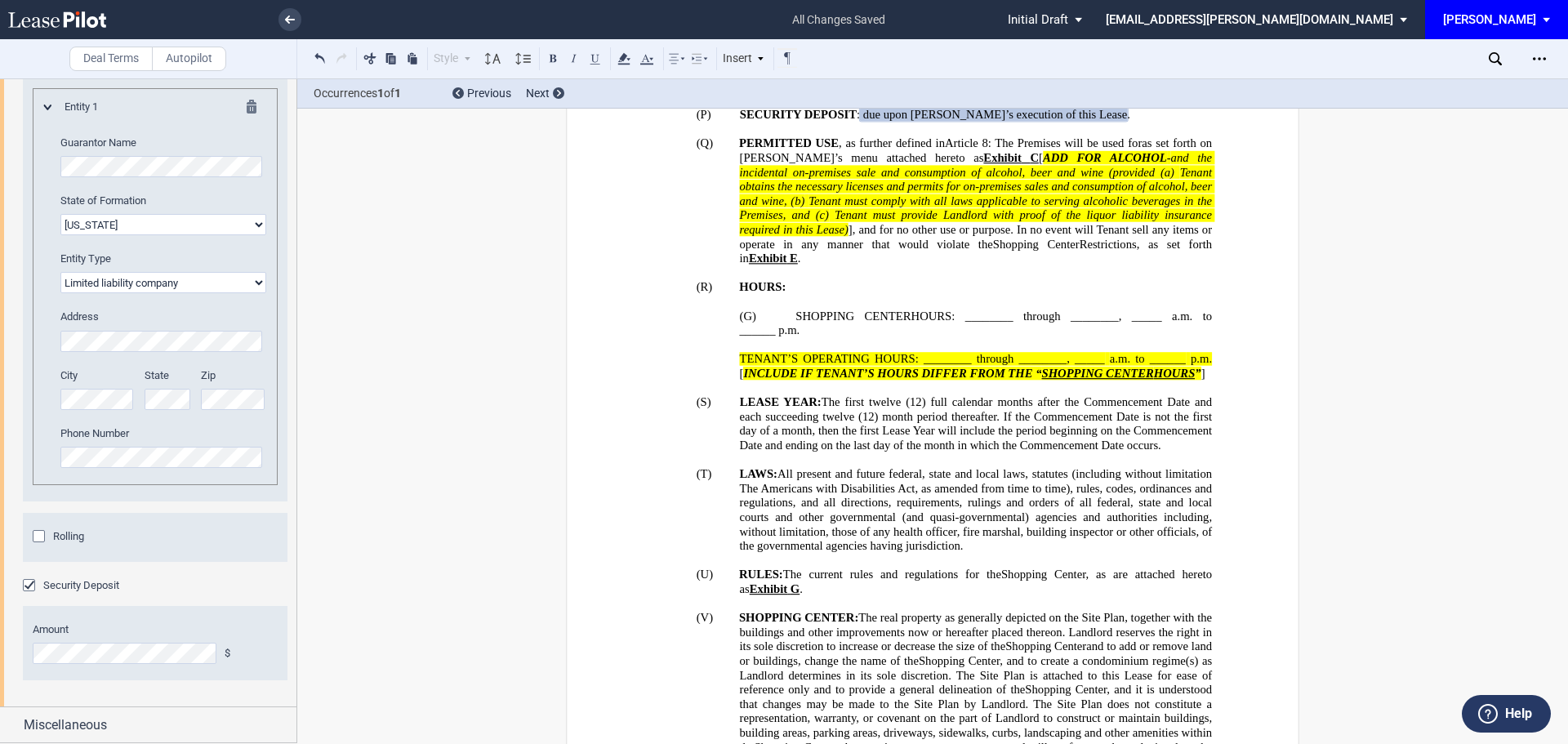 click on "Security Deposit" 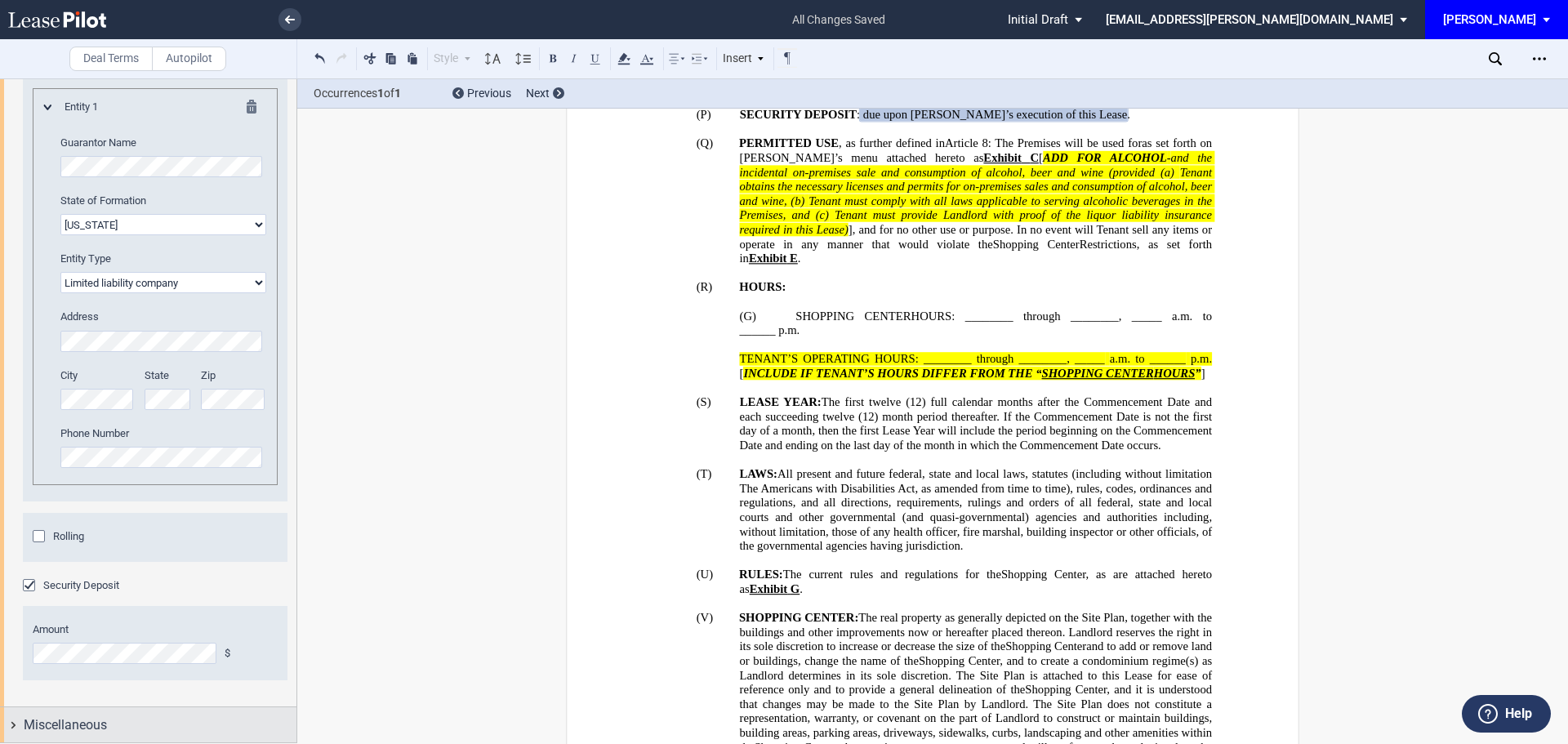 click on "Miscellaneous" at bounding box center [65, 725] 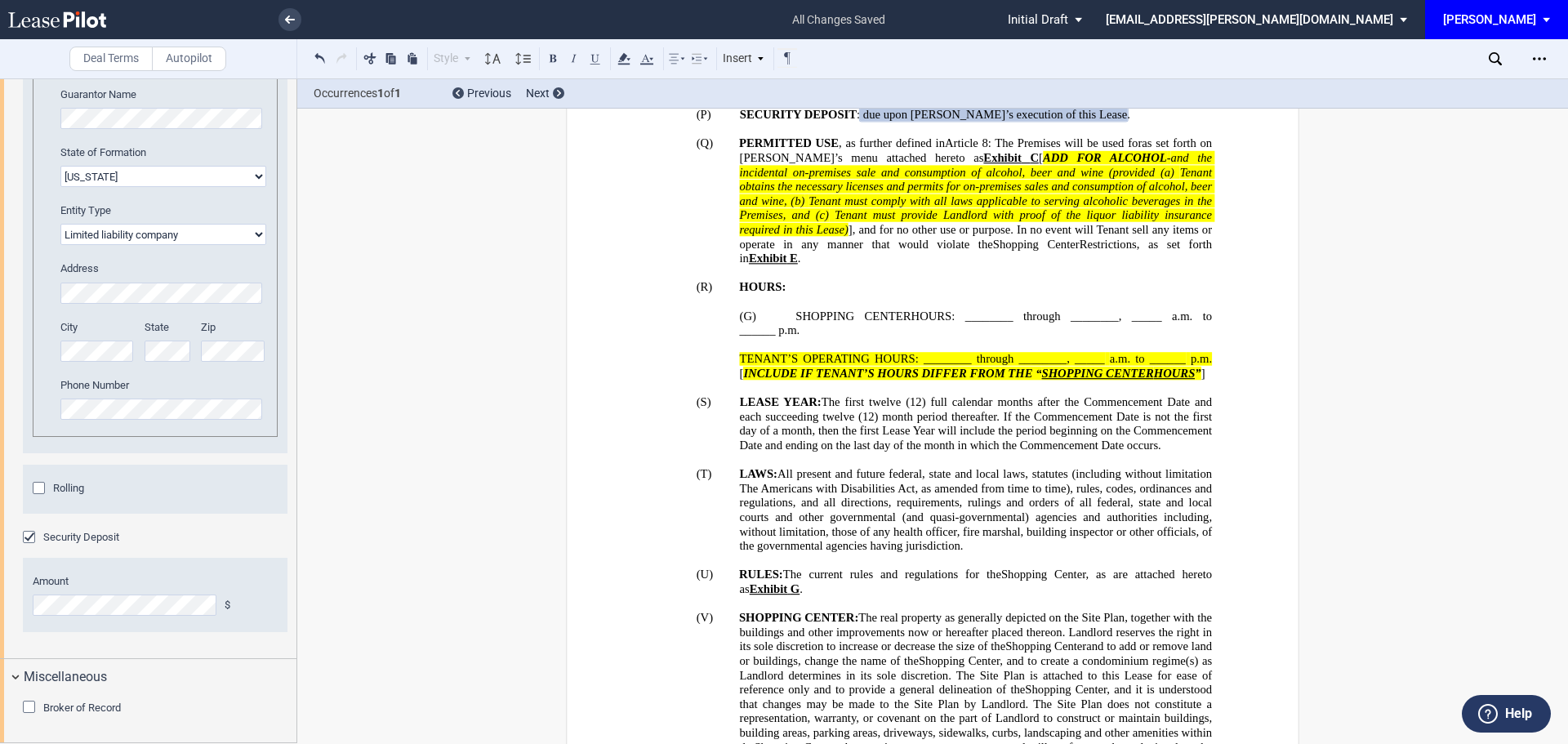 scroll, scrollTop: 3354, scrollLeft: 0, axis: vertical 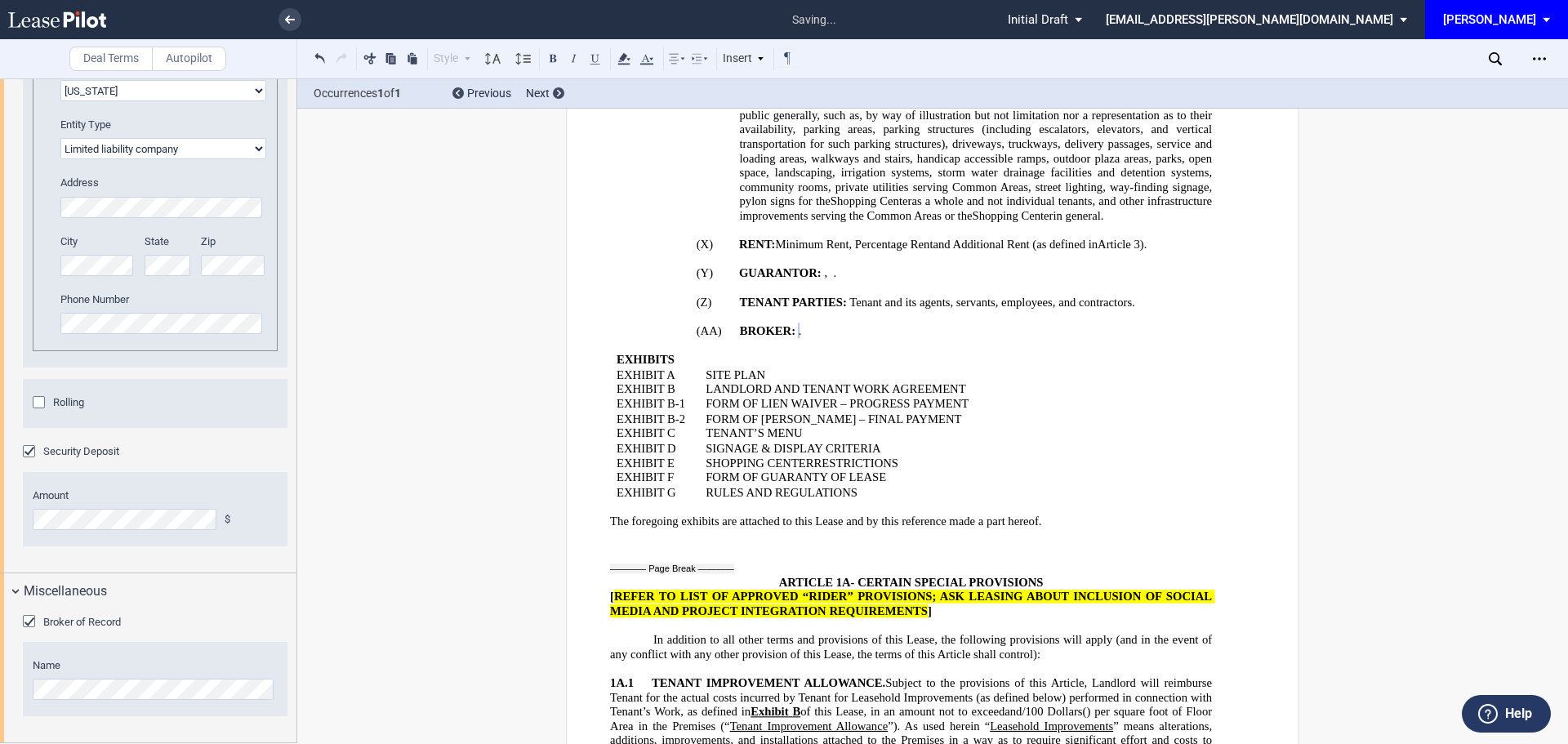 click on "﻿" at bounding box center [911, 507] 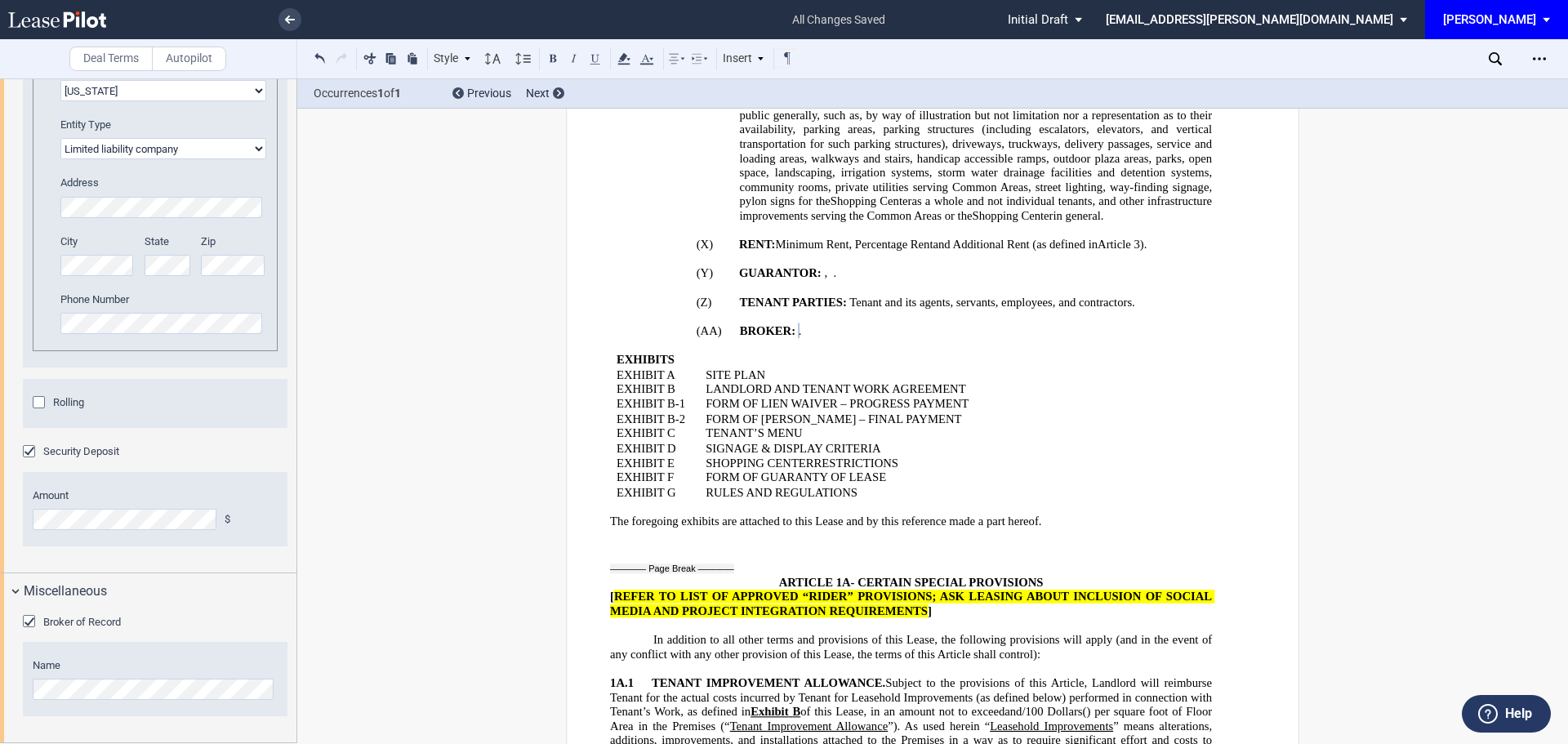 scroll, scrollTop: 3130, scrollLeft: 0, axis: vertical 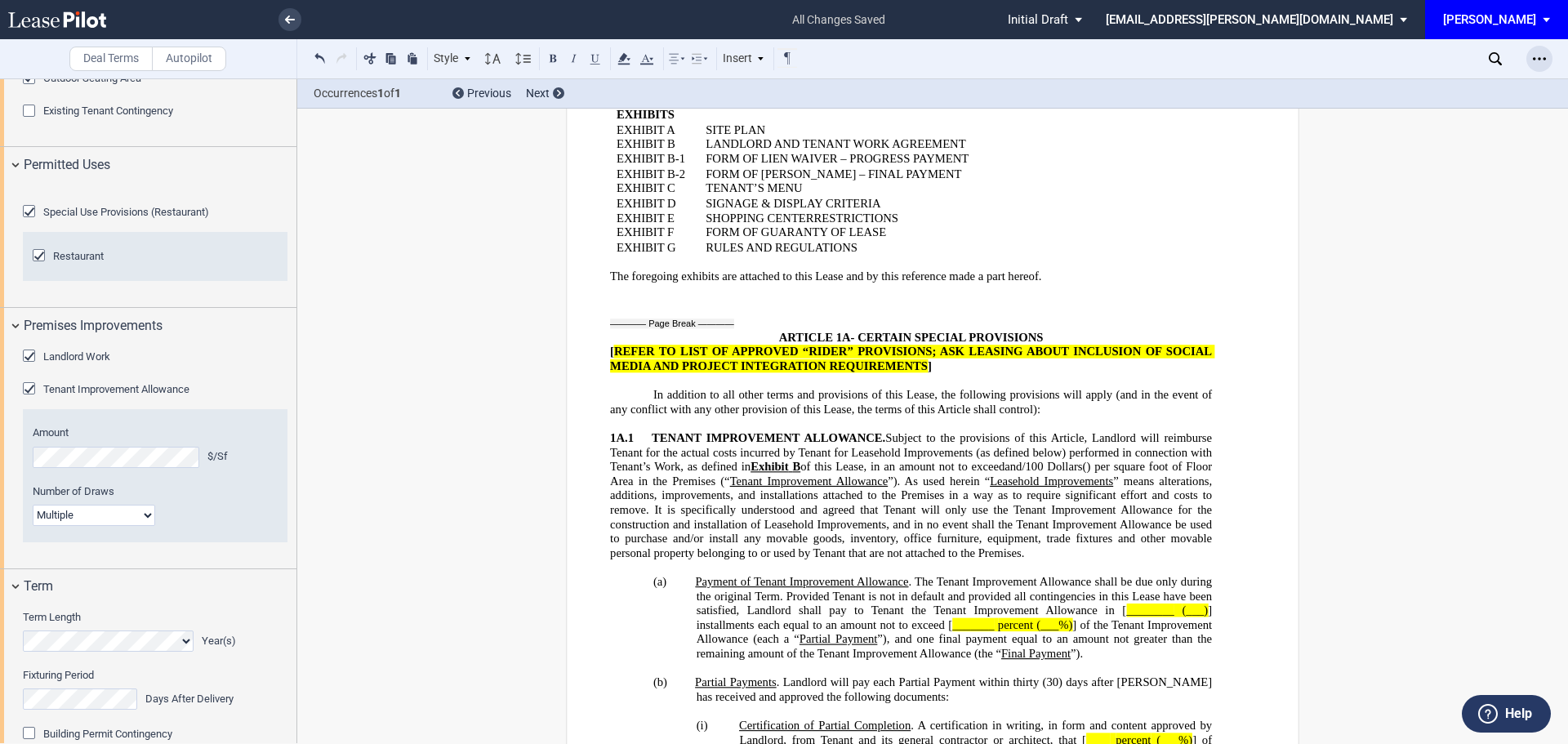 click at bounding box center [1539, 59] 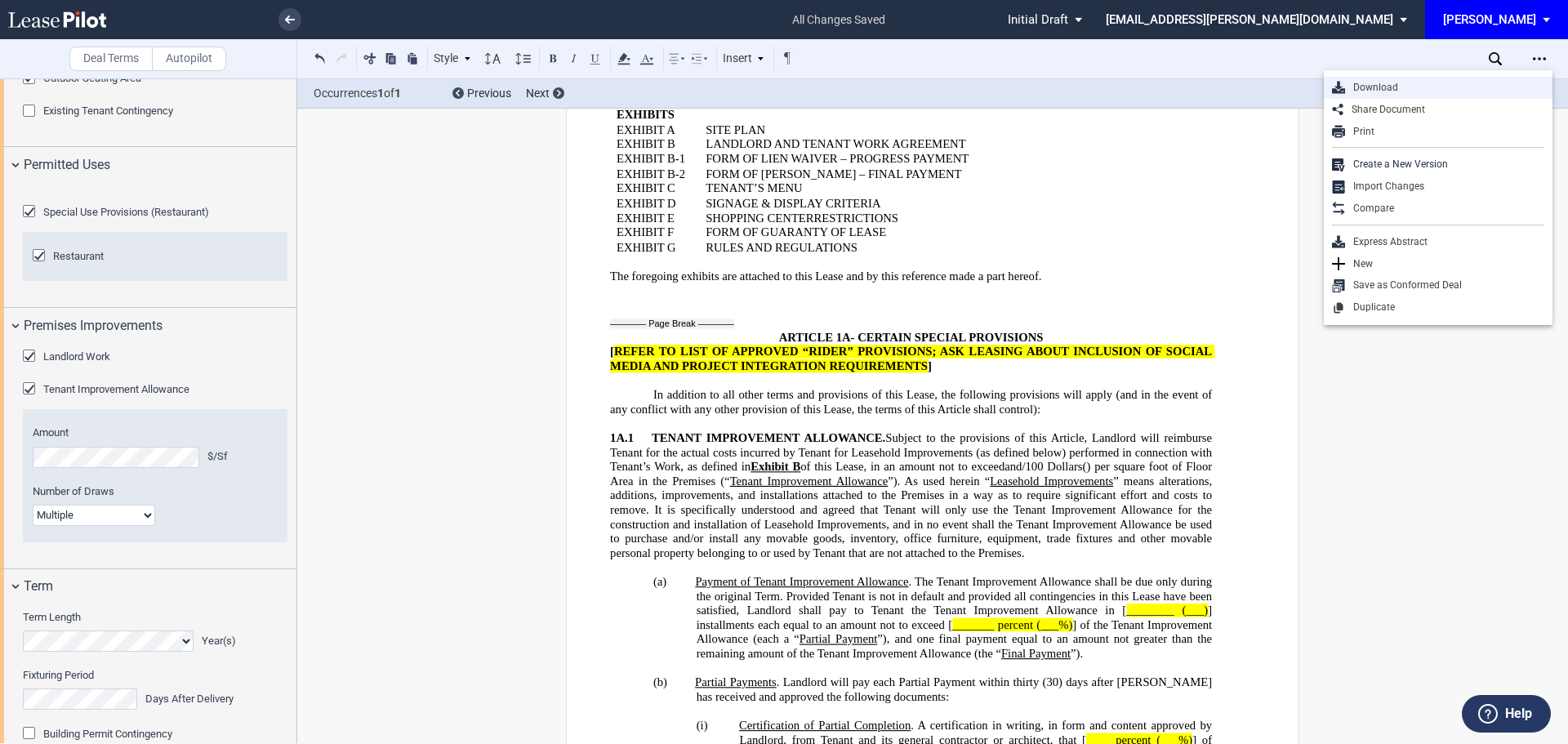 click on "Download" at bounding box center [1445, 87] 